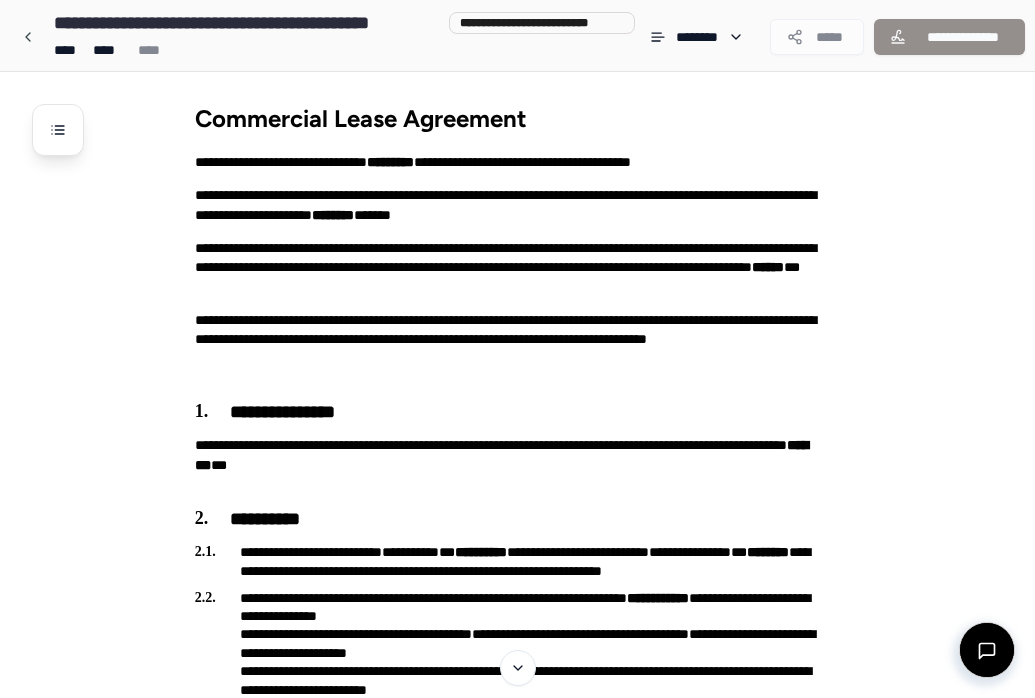 scroll, scrollTop: 3583, scrollLeft: 0, axis: vertical 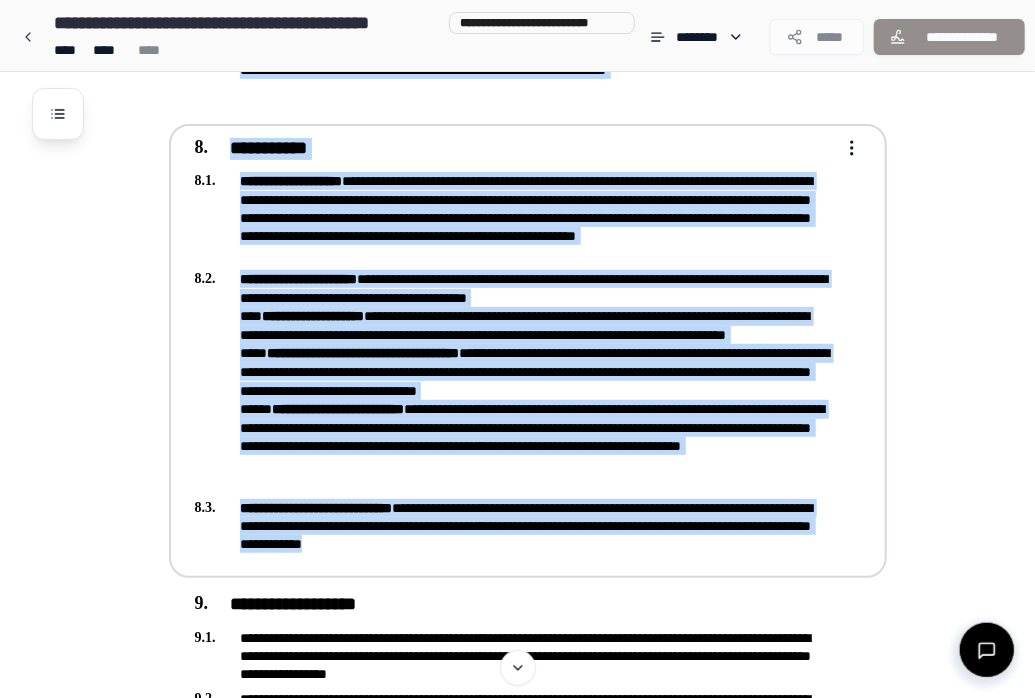 click on "**********" at bounding box center [514, 381] 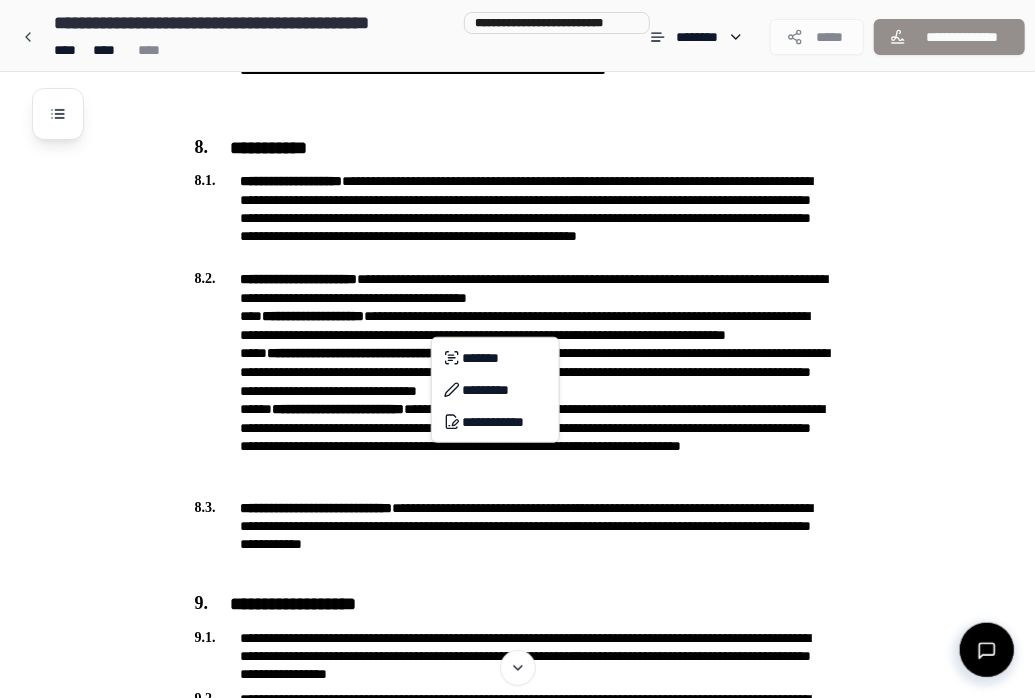 click on "**********" at bounding box center [525, -656] 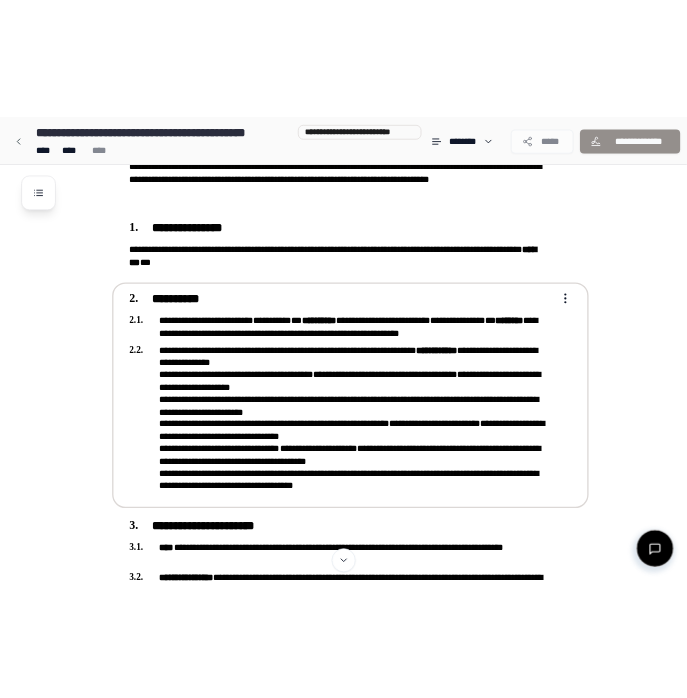 scroll, scrollTop: 239, scrollLeft: 0, axis: vertical 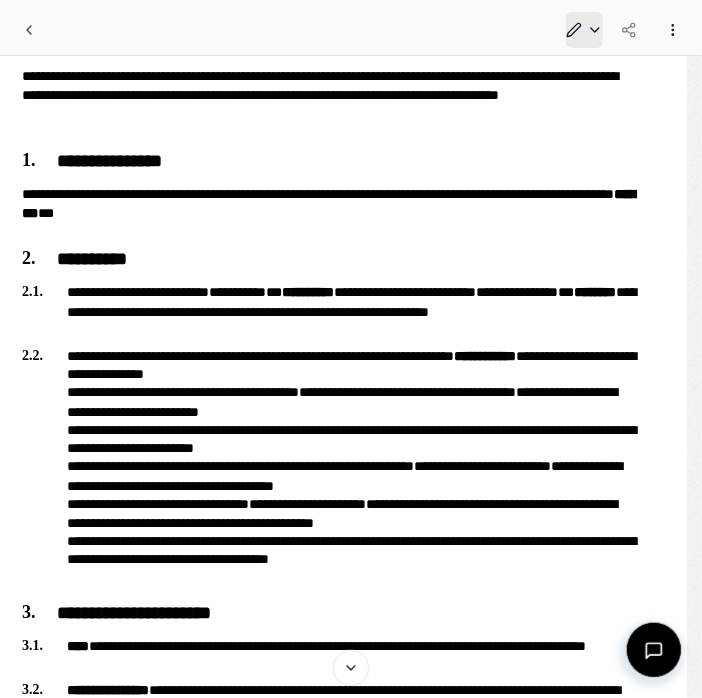 click on "**********" at bounding box center (343, 2426) 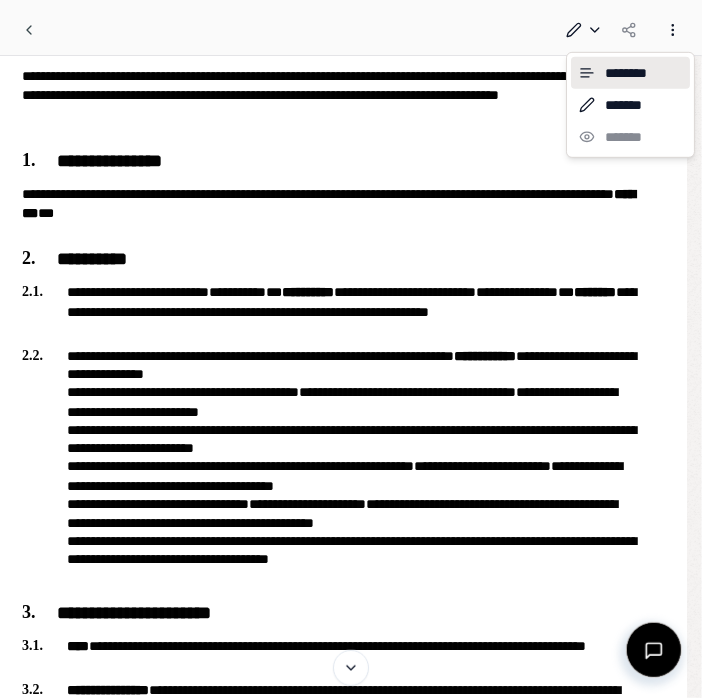 click on "**********" at bounding box center [351, 2426] 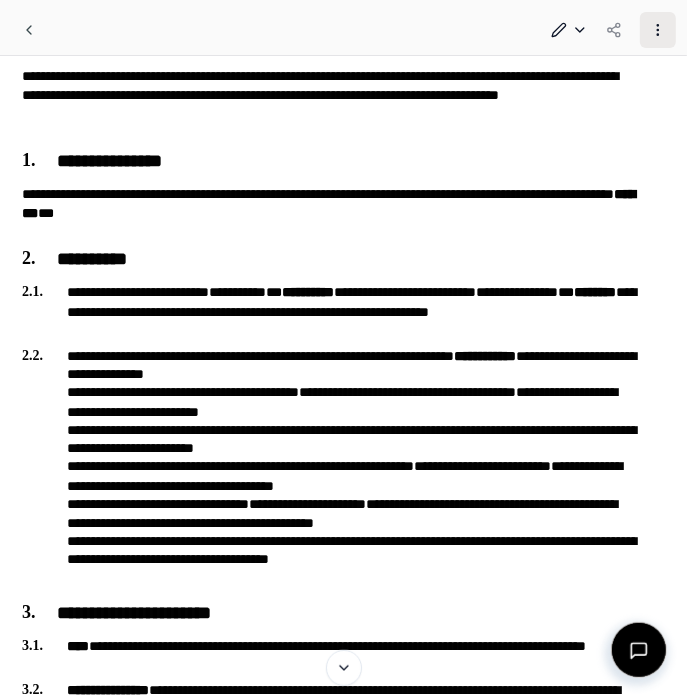 click at bounding box center (658, 30) 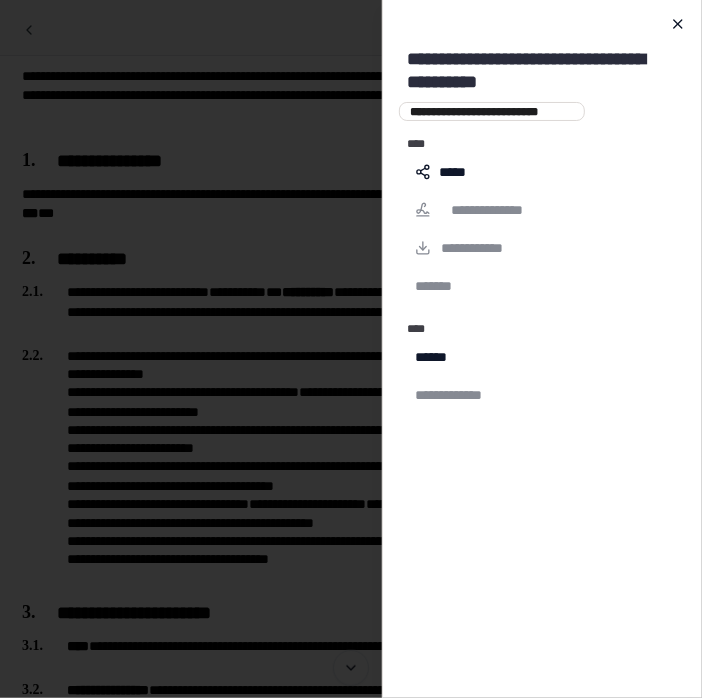 click 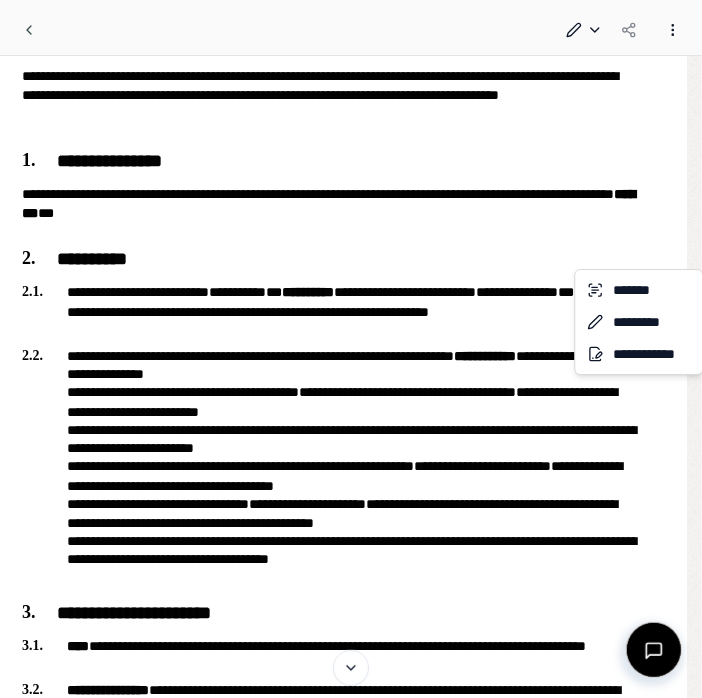 click on "**********" at bounding box center [343, 2426] 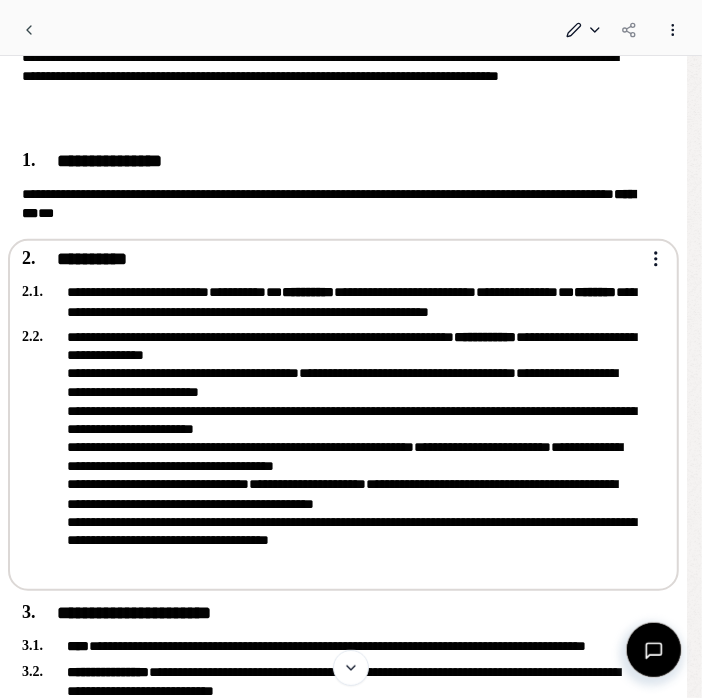 click on "**********" at bounding box center (351, 2426) 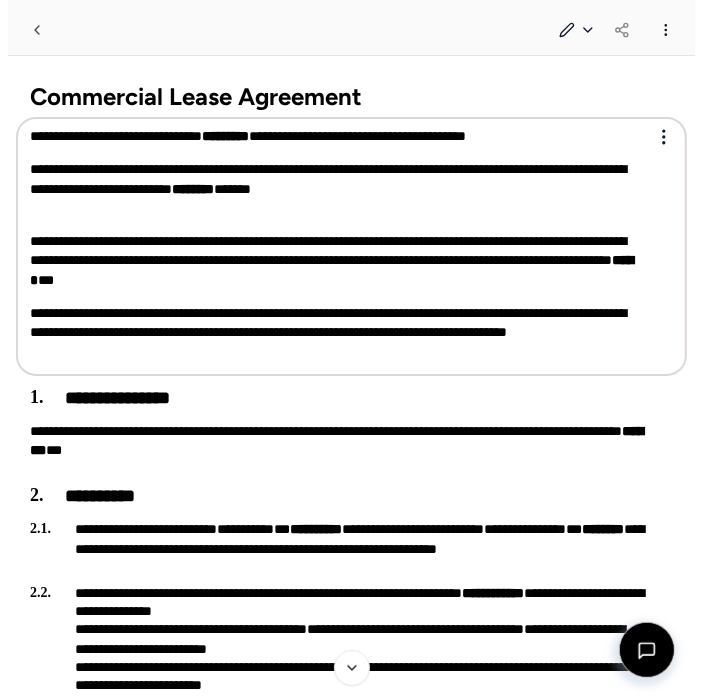 scroll, scrollTop: 0, scrollLeft: 0, axis: both 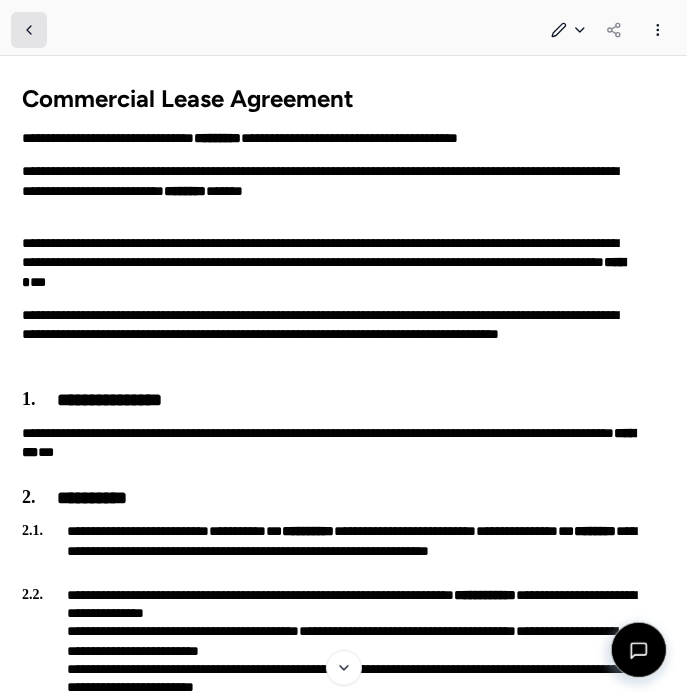 click at bounding box center [29, 30] 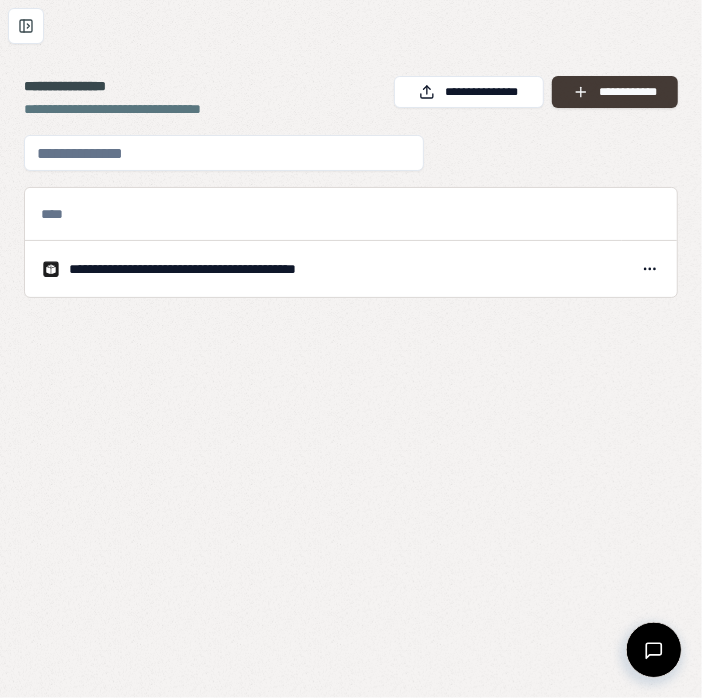 click on "**********" at bounding box center (615, 92) 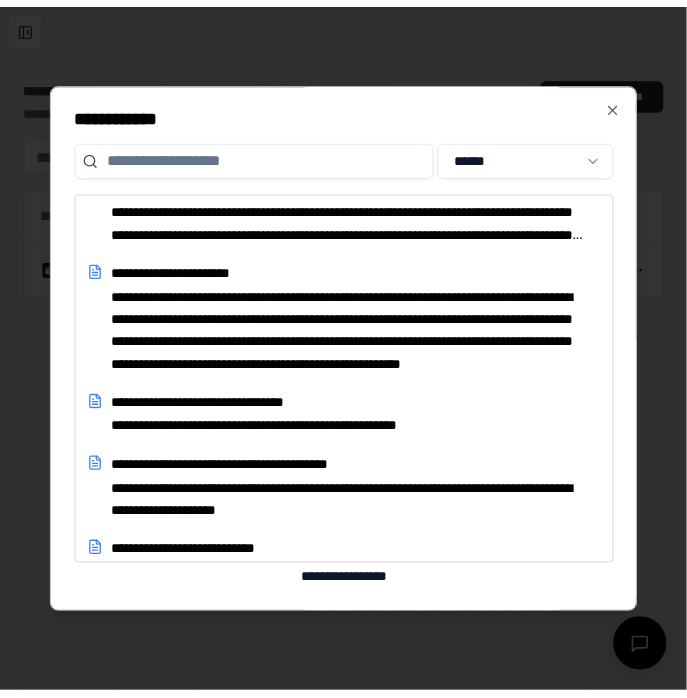 scroll, scrollTop: 809, scrollLeft: 0, axis: vertical 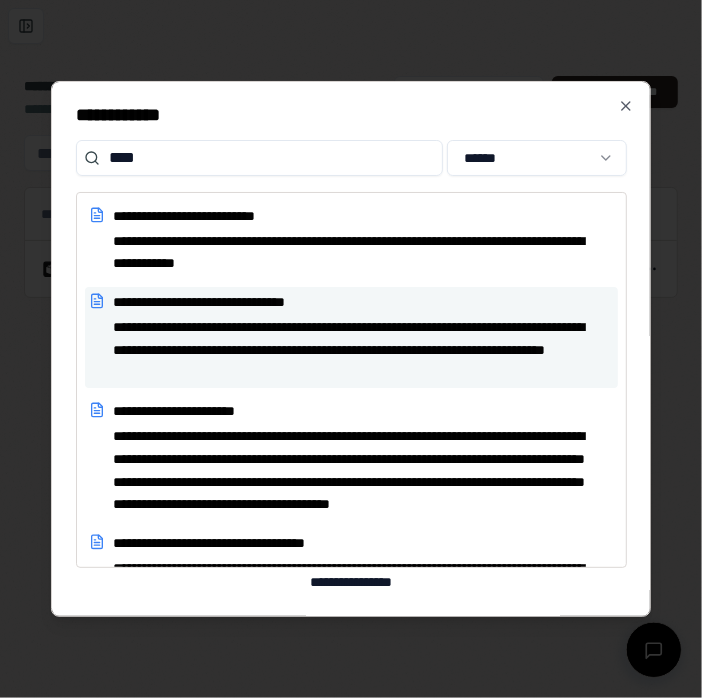 type on "****" 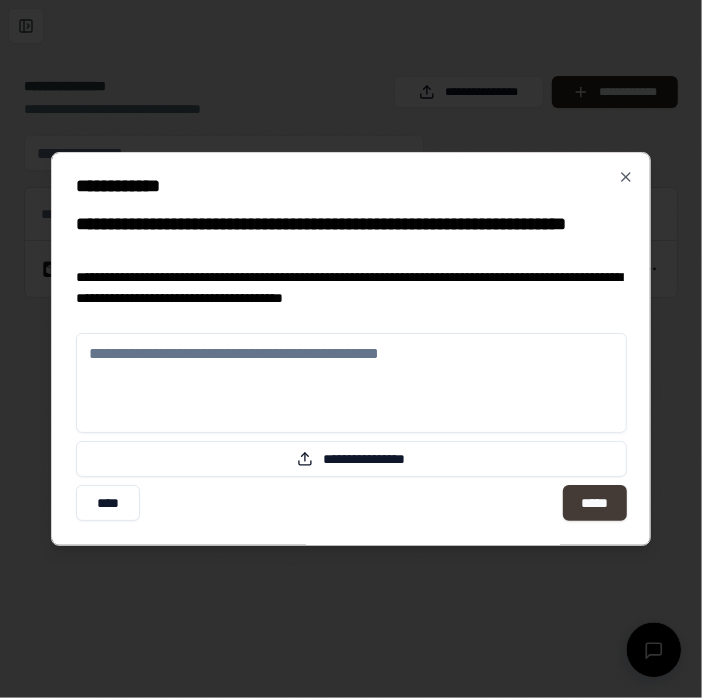 click on "*****" at bounding box center (594, 503) 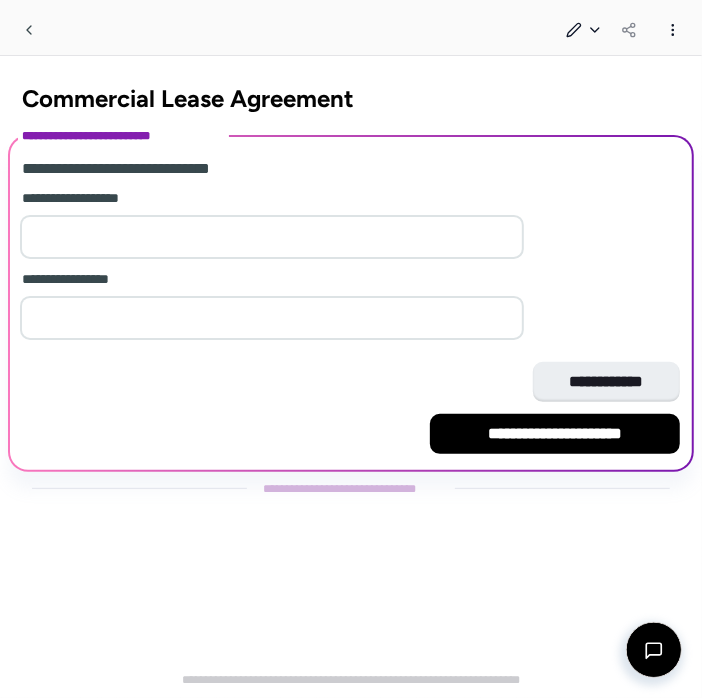 click at bounding box center (272, 237) 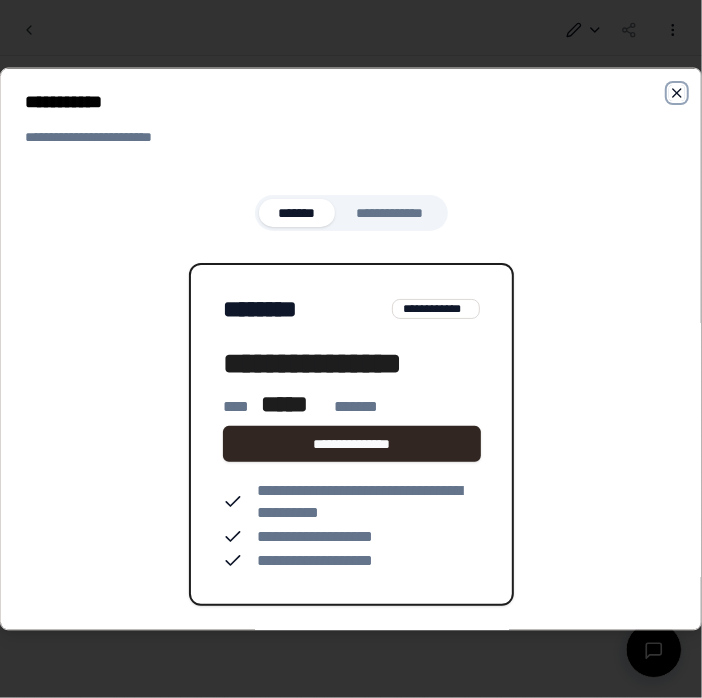click 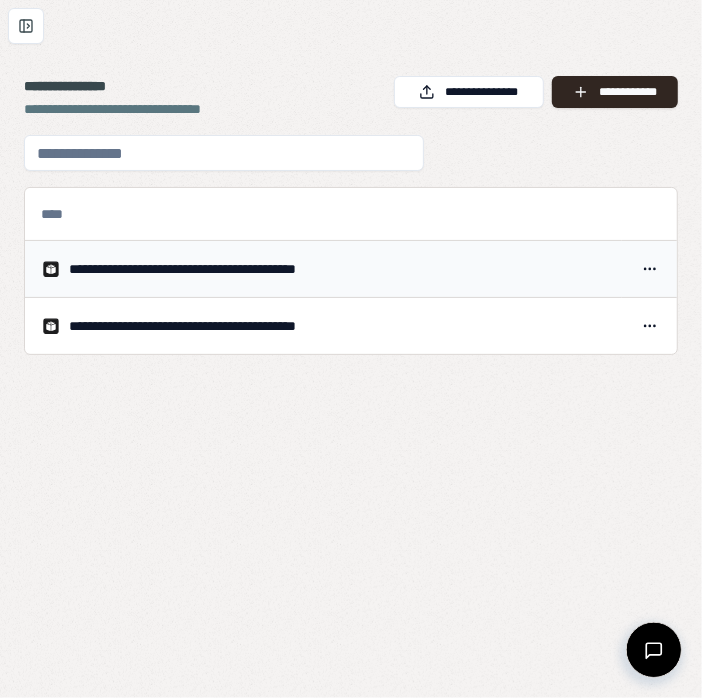 click on "**********" at bounding box center [228, 269] 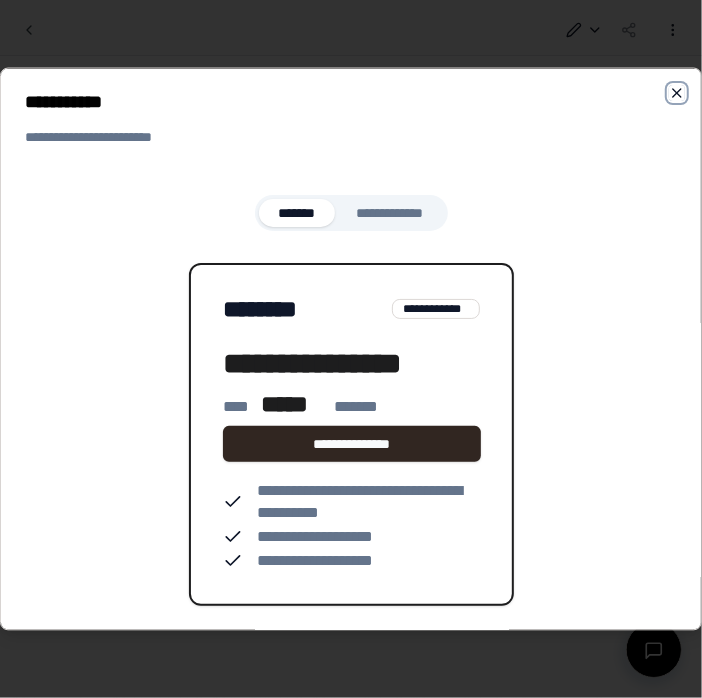 click 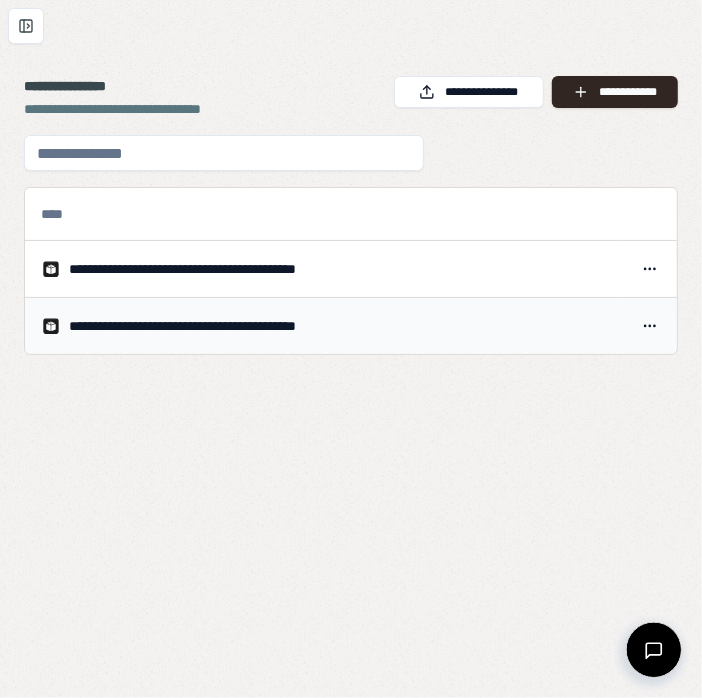 click on "**********" at bounding box center (323, 326) 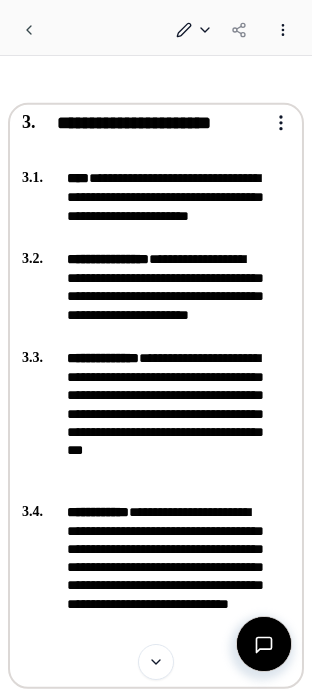 scroll, scrollTop: 1572, scrollLeft: 0, axis: vertical 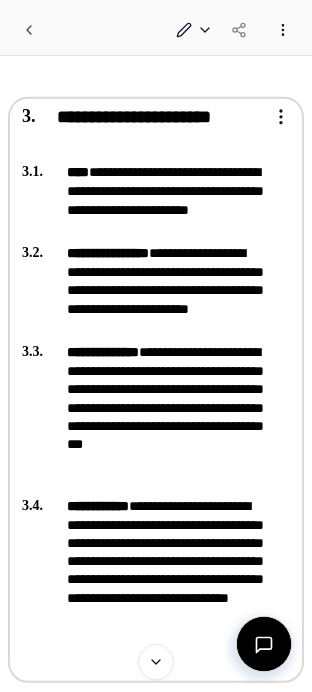 click on "**********" at bounding box center (142, 387) 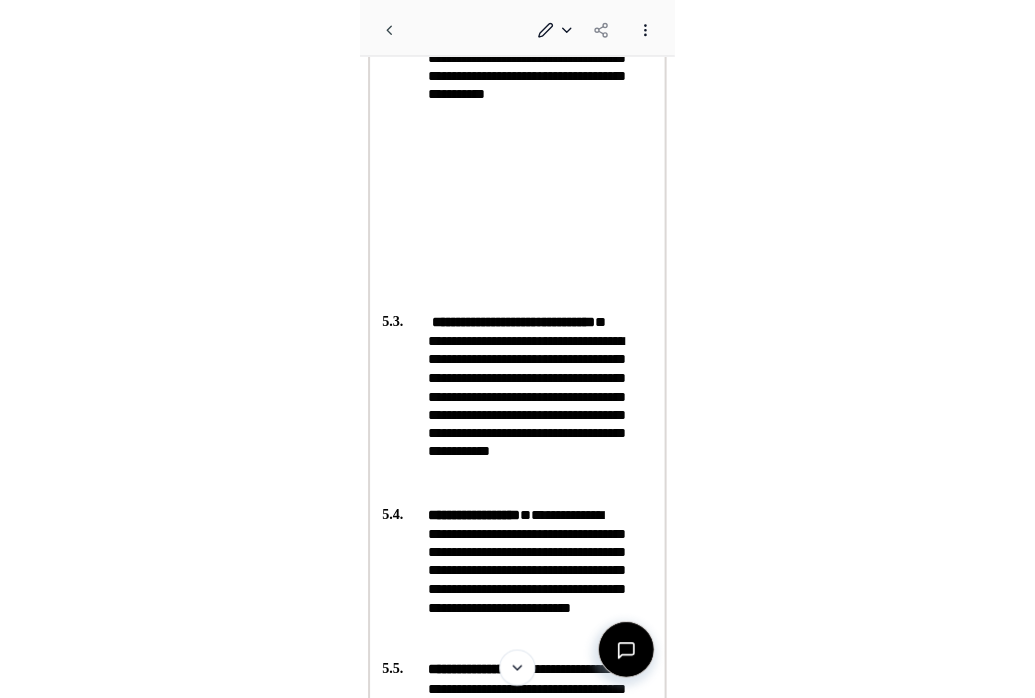 scroll, scrollTop: 3535, scrollLeft: 0, axis: vertical 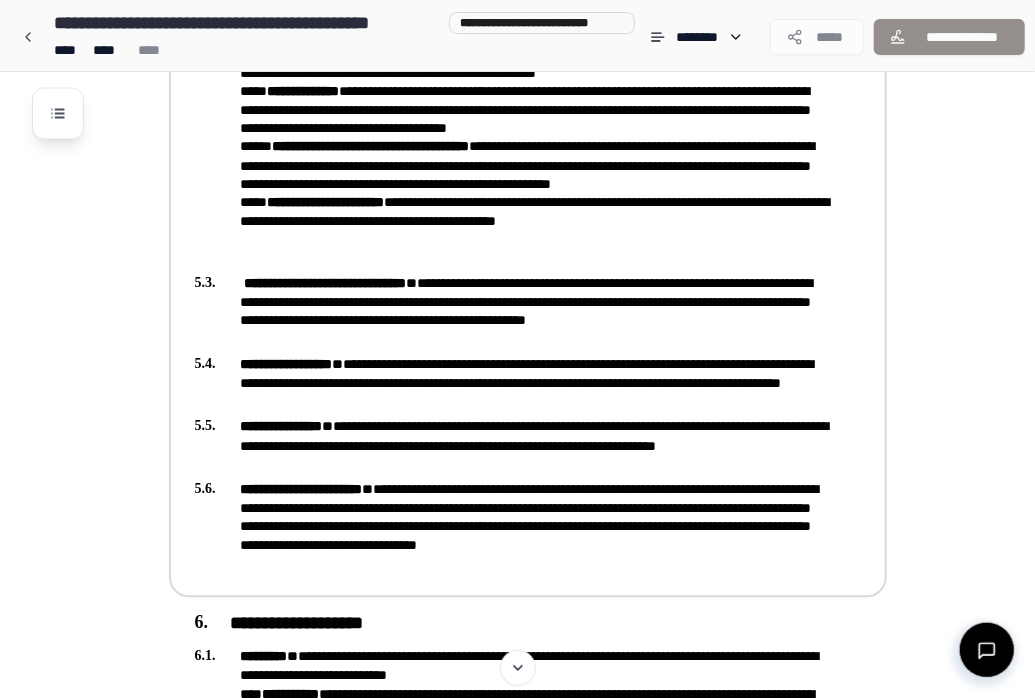 click on "**********" at bounding box center [514, 312] 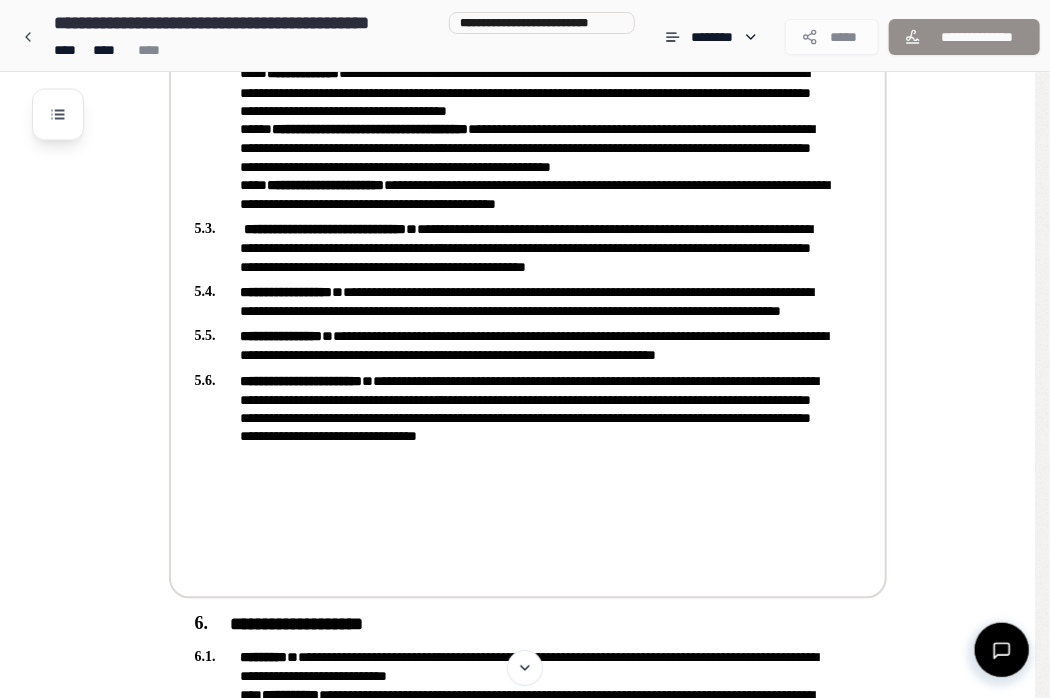 click on "**********" at bounding box center (517, 1129) 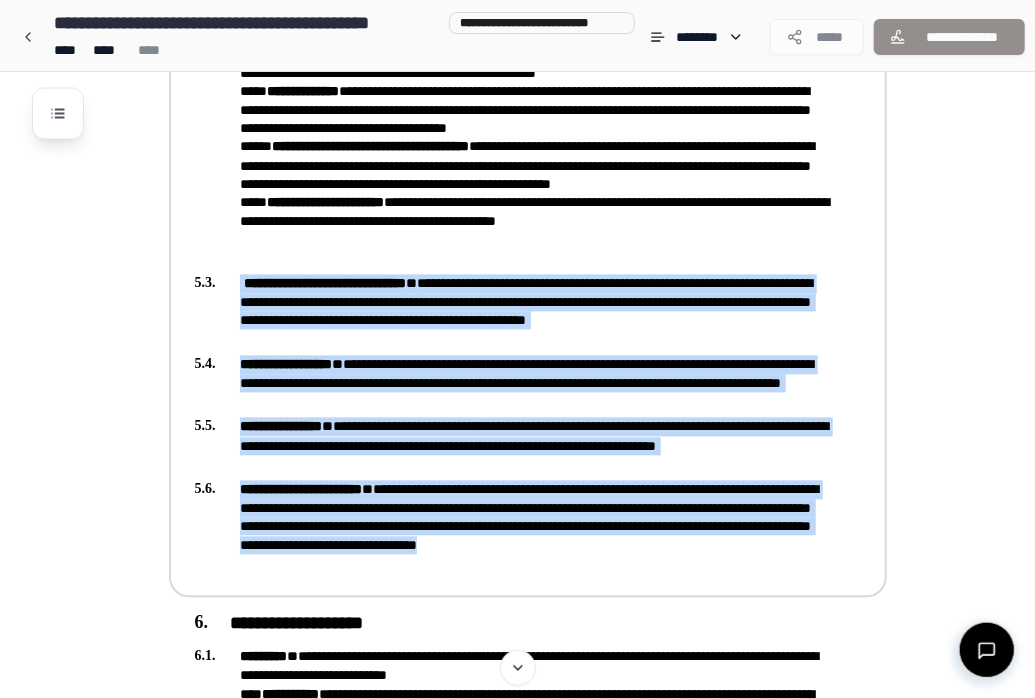 drag, startPoint x: 220, startPoint y: 271, endPoint x: 821, endPoint y: 553, distance: 663.8712 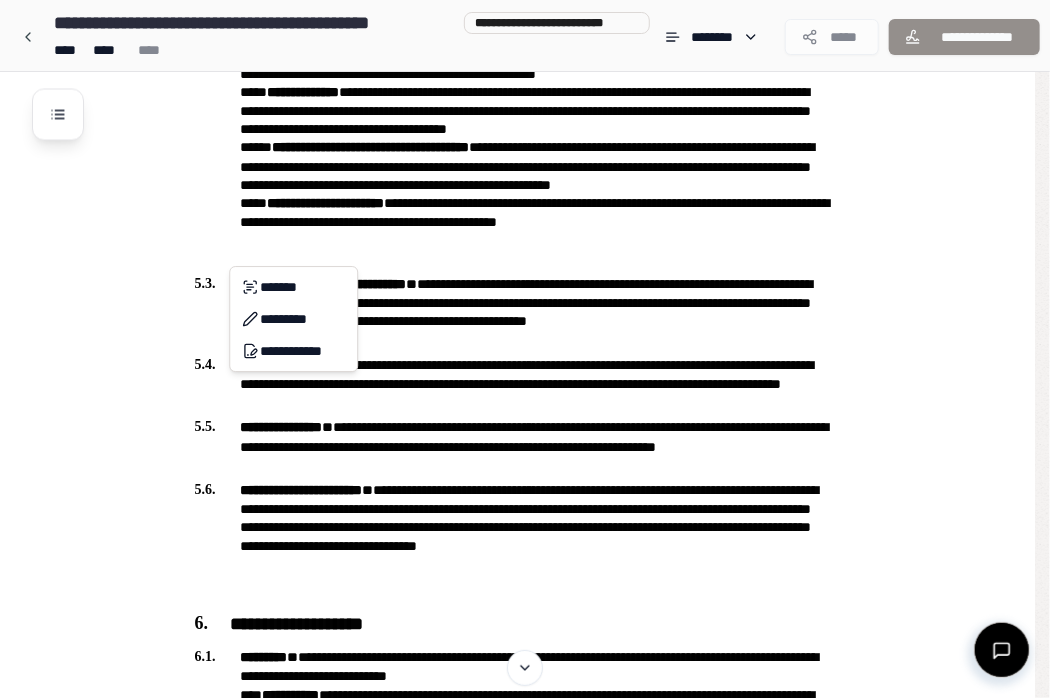 drag, startPoint x: 227, startPoint y: 266, endPoint x: 214, endPoint y: 265, distance: 13.038404 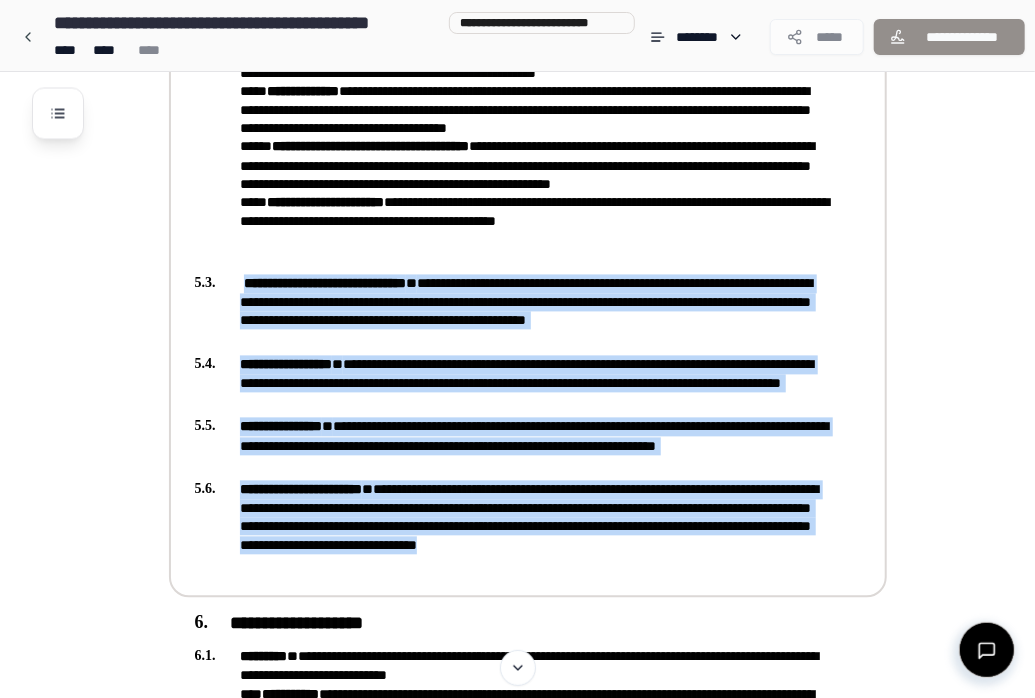 drag, startPoint x: 241, startPoint y: 268, endPoint x: 811, endPoint y: 555, distance: 638.17633 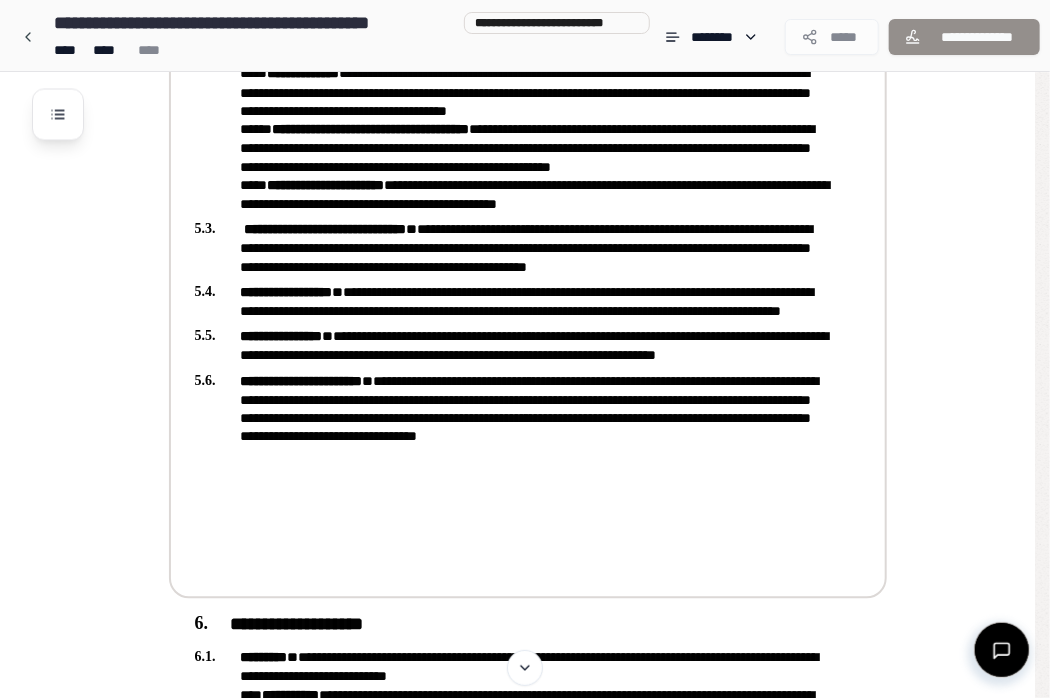 click on "**********" at bounding box center (525, 1129) 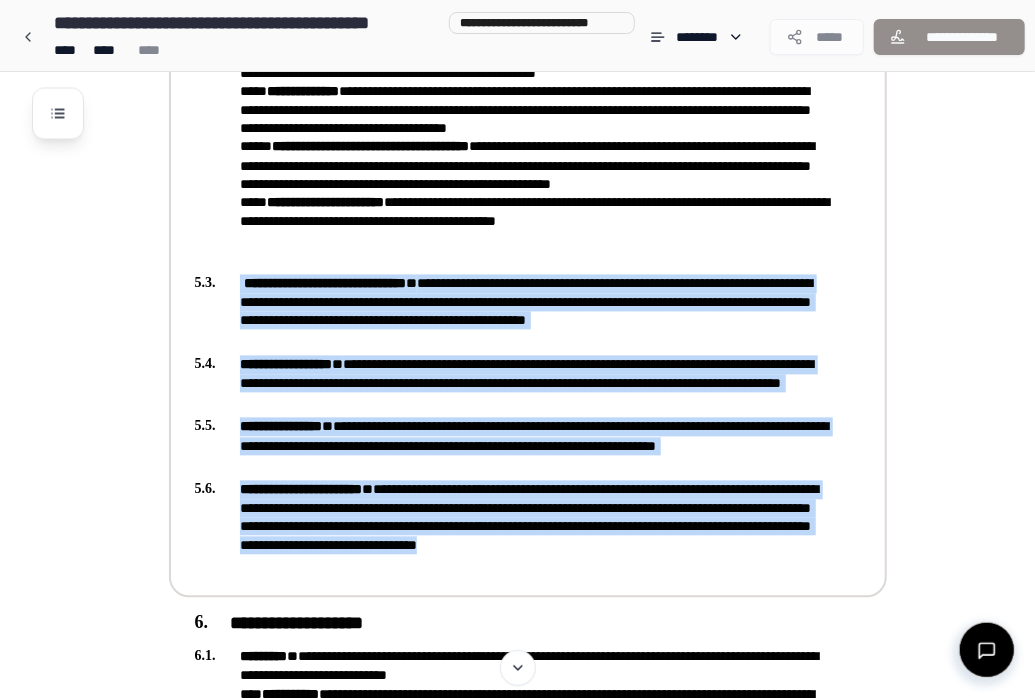 drag, startPoint x: 238, startPoint y: 273, endPoint x: 560, endPoint y: 561, distance: 432.00464 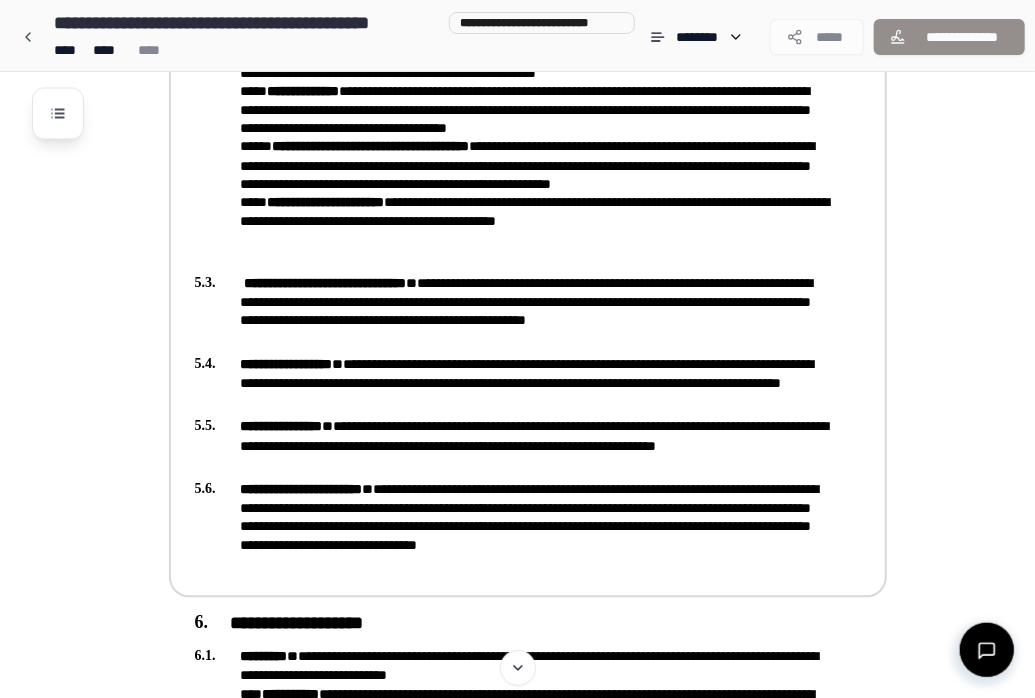 click on "**********" at bounding box center (517, 1129) 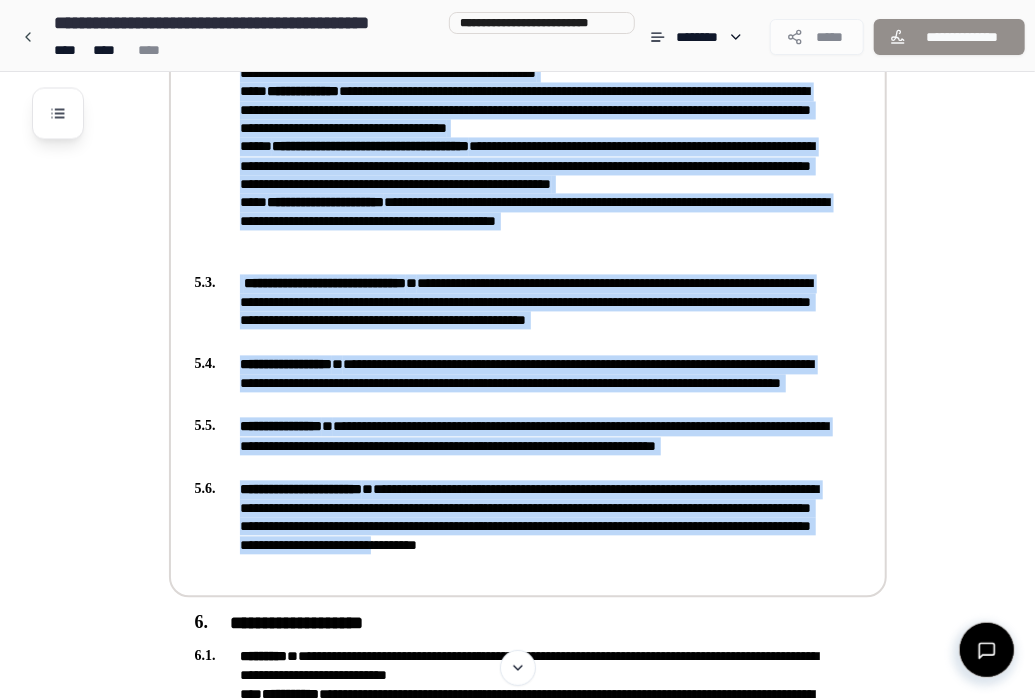 drag, startPoint x: 247, startPoint y: 277, endPoint x: 832, endPoint y: 539, distance: 640.99066 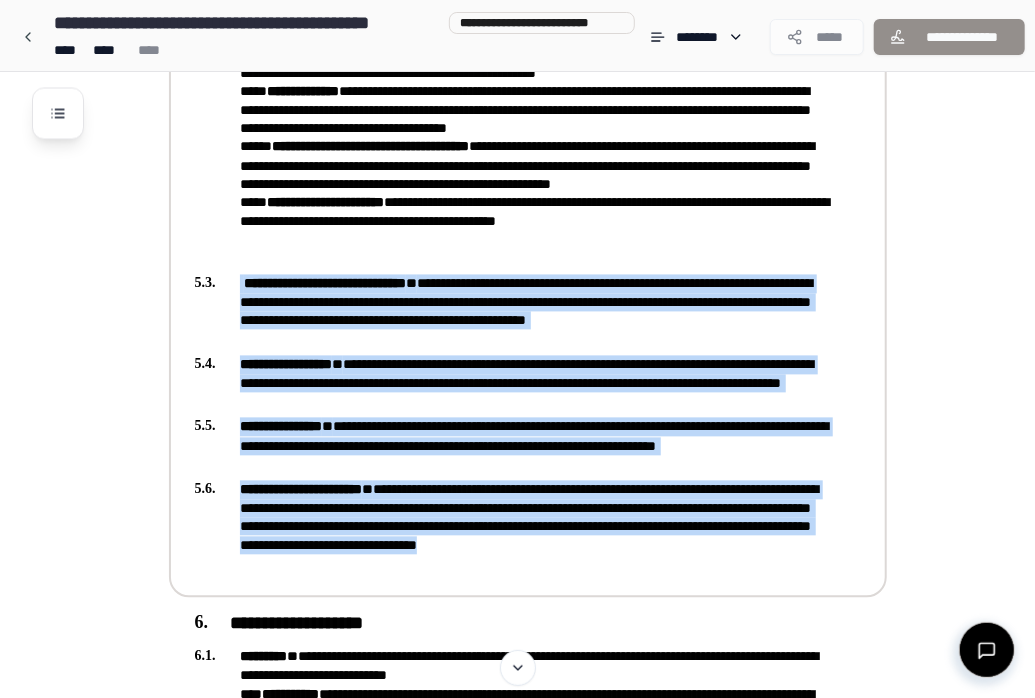 drag, startPoint x: 185, startPoint y: 271, endPoint x: 788, endPoint y: 549, distance: 663.99774 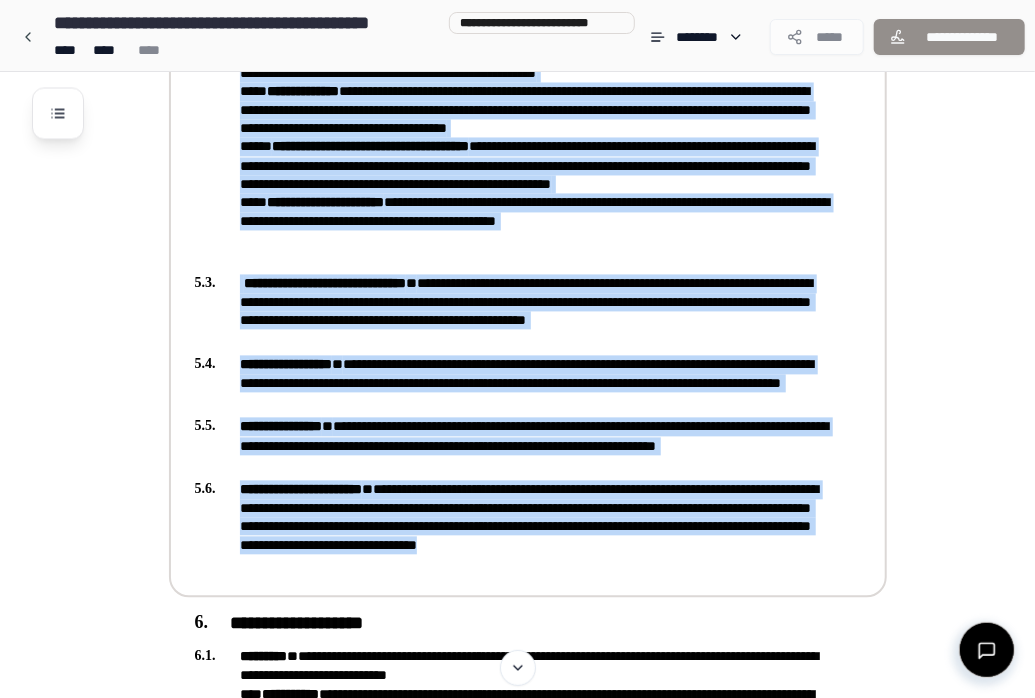 drag, startPoint x: 788, startPoint y: 549, endPoint x: 729, endPoint y: 556, distance: 59.413803 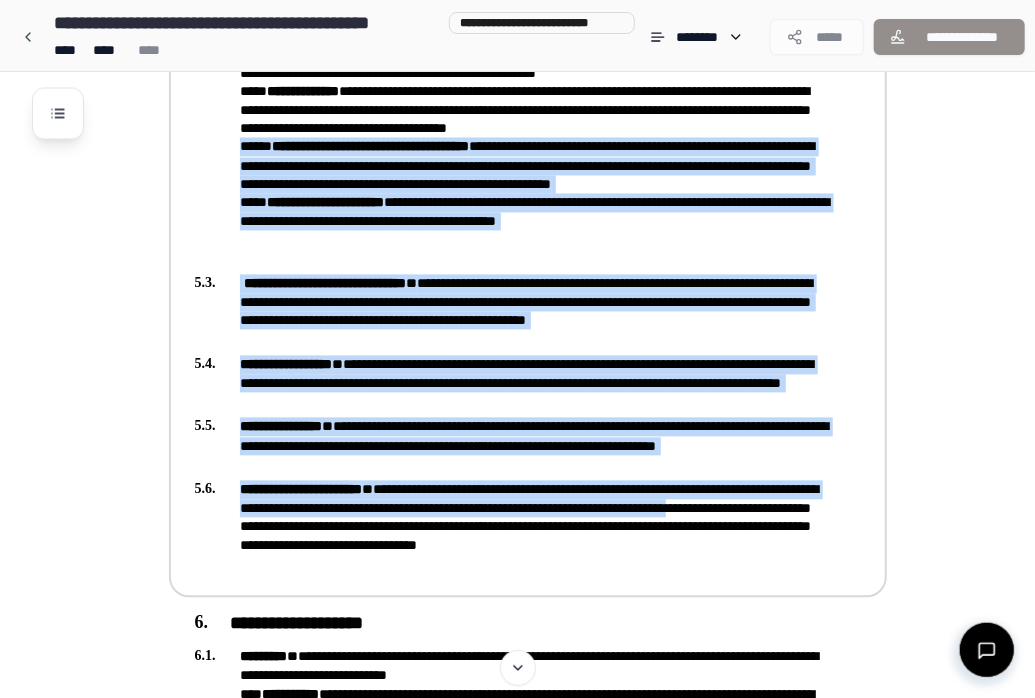 drag, startPoint x: 335, startPoint y: 525, endPoint x: 235, endPoint y: 166, distance: 372.66742 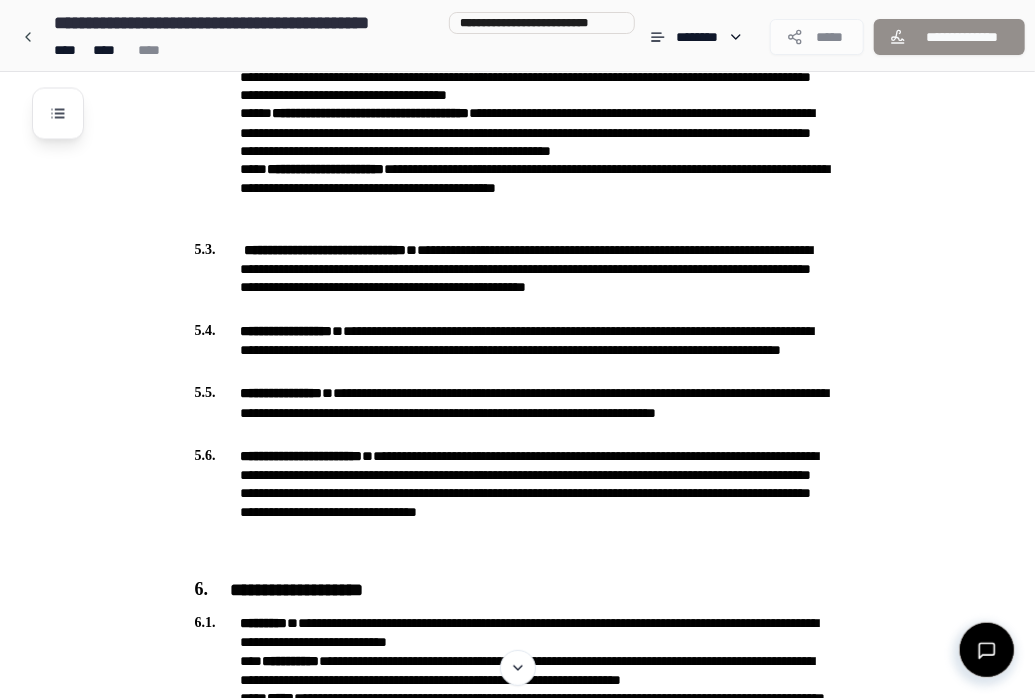 scroll, scrollTop: 1527, scrollLeft: 0, axis: vertical 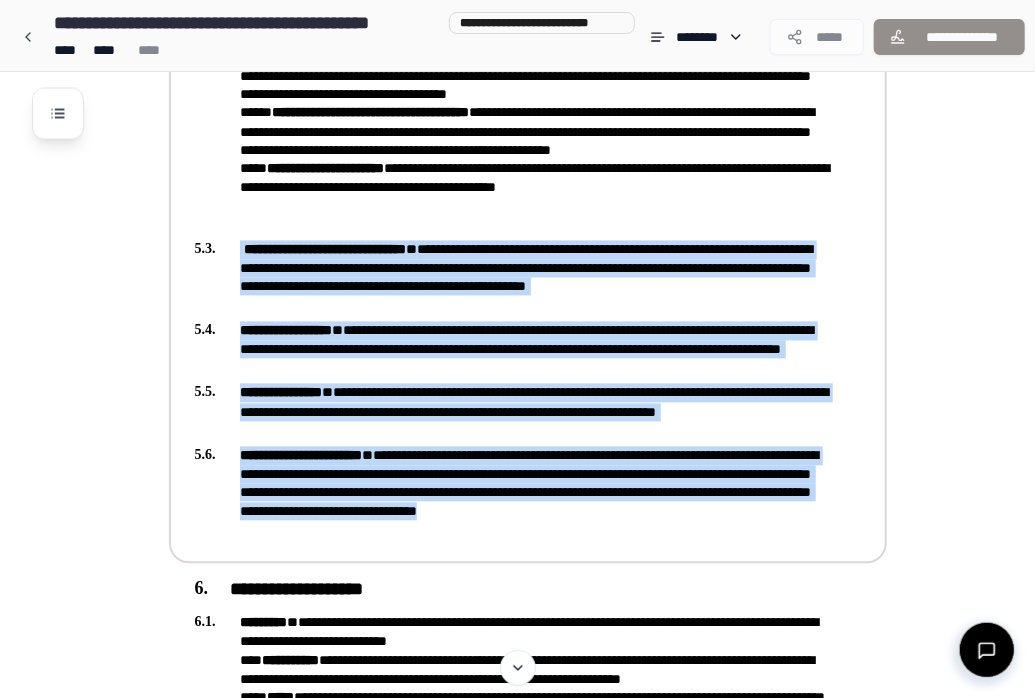 drag, startPoint x: 229, startPoint y: 238, endPoint x: 786, endPoint y: 517, distance: 622.9687 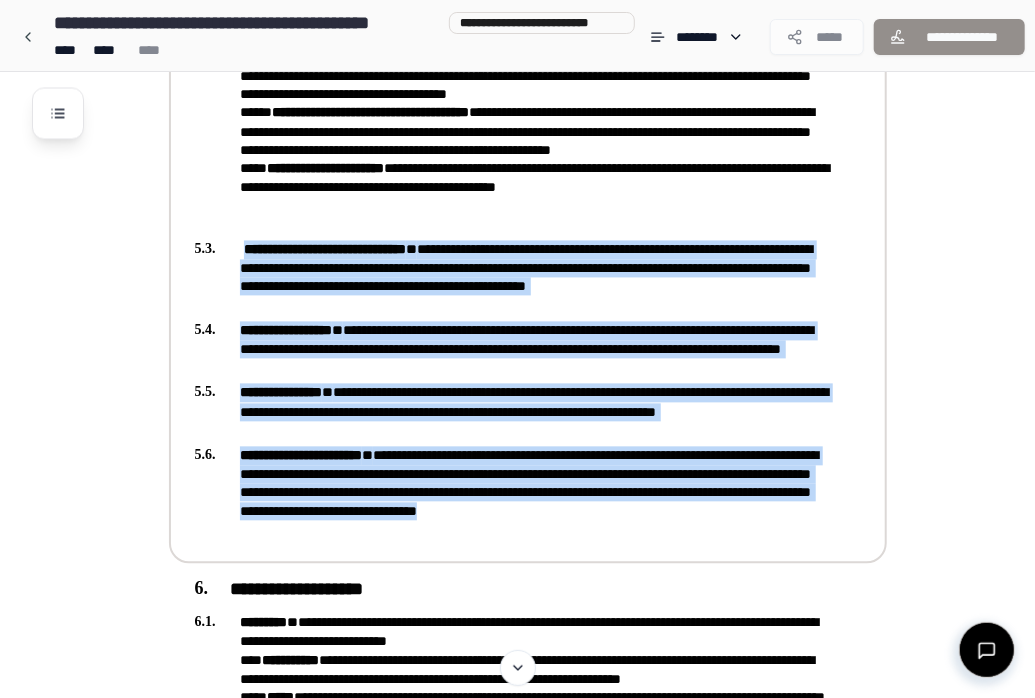drag, startPoint x: 243, startPoint y: 235, endPoint x: 799, endPoint y: 527, distance: 628.01276 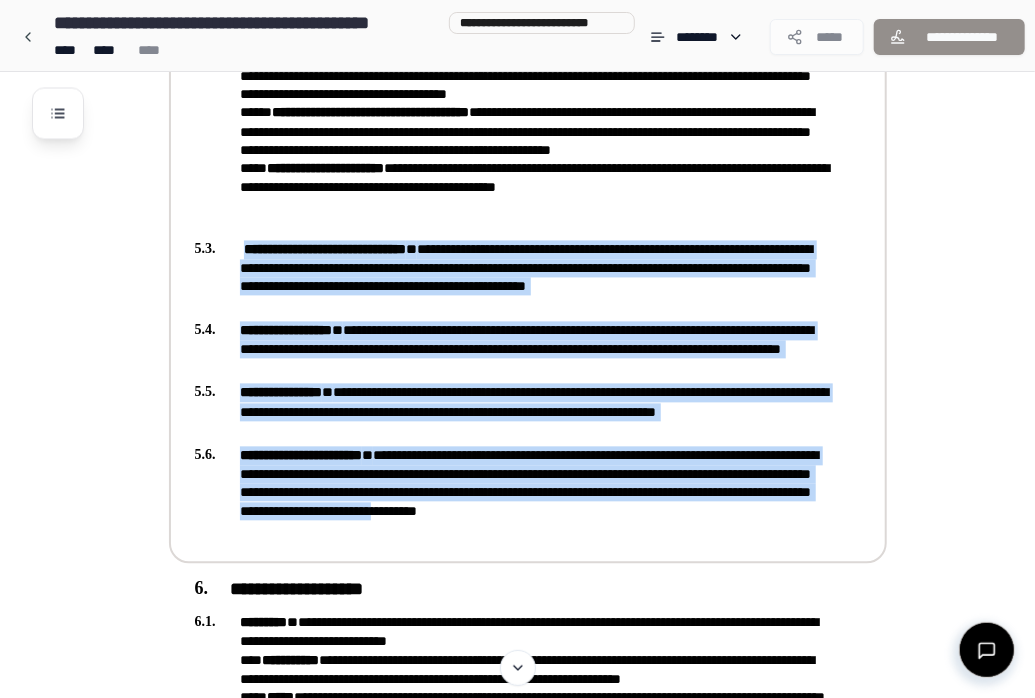 drag, startPoint x: 245, startPoint y: 238, endPoint x: 807, endPoint y: 505, distance: 622.20013 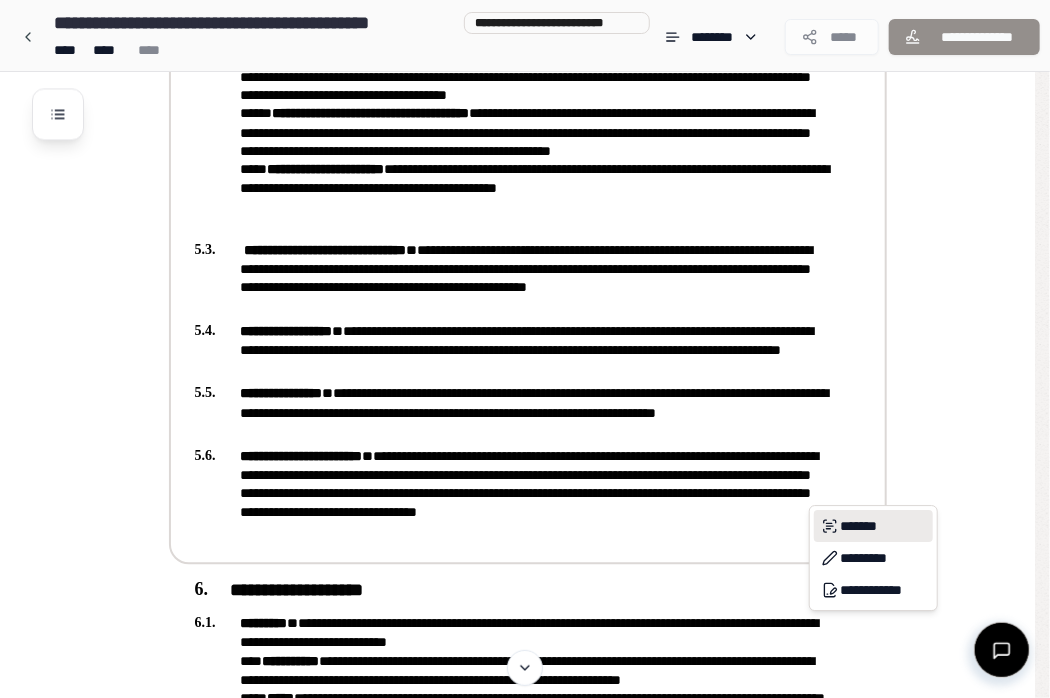 drag, startPoint x: 807, startPoint y: 505, endPoint x: 856, endPoint y: 522, distance: 51.86521 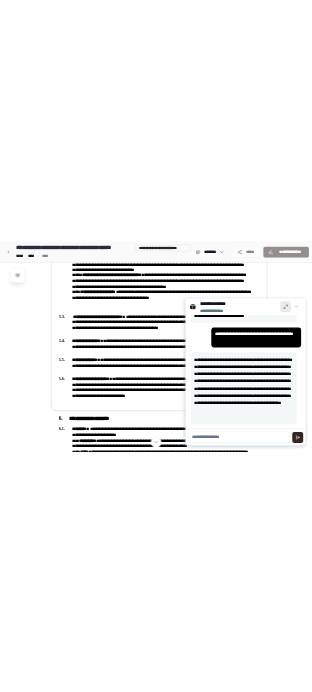 scroll, scrollTop: 48, scrollLeft: 0, axis: vertical 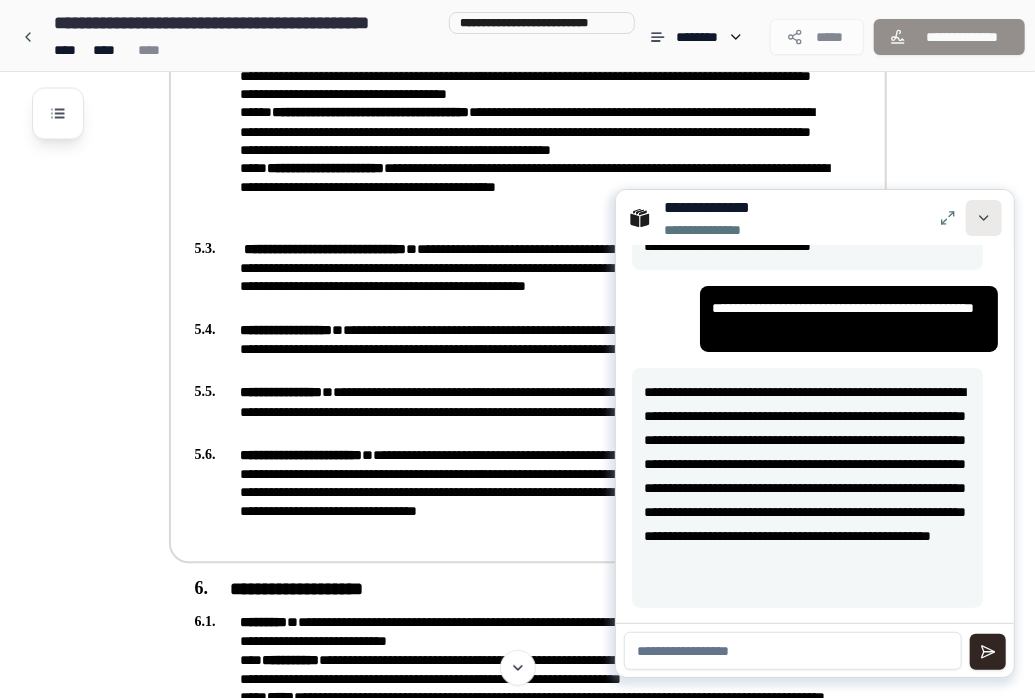 click at bounding box center (984, 218) 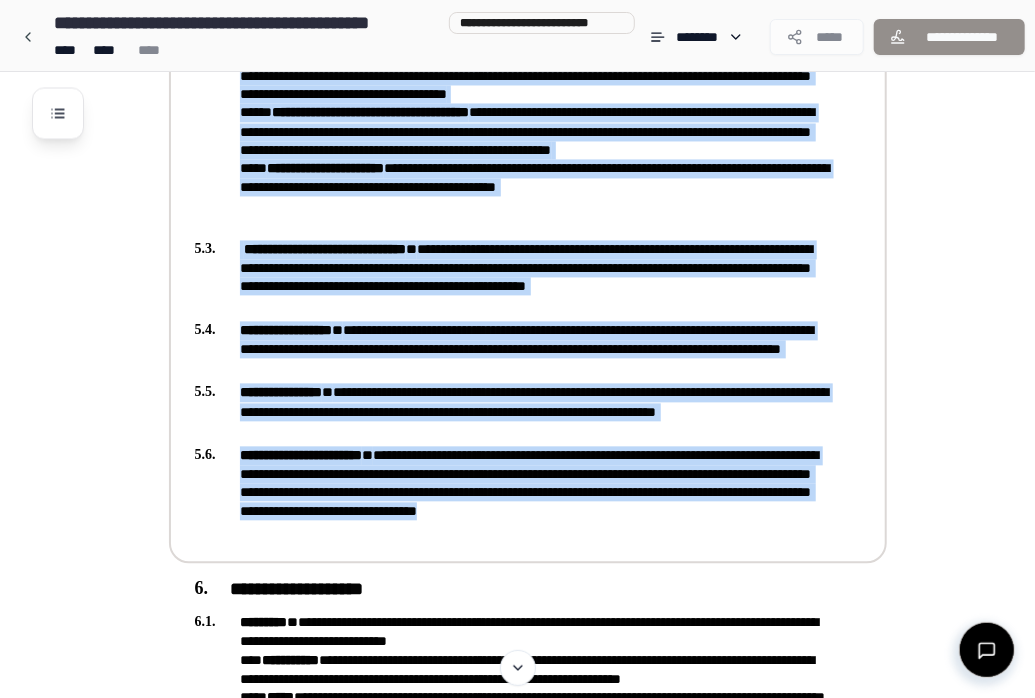 drag, startPoint x: 238, startPoint y: 236, endPoint x: 805, endPoint y: 528, distance: 637.7719 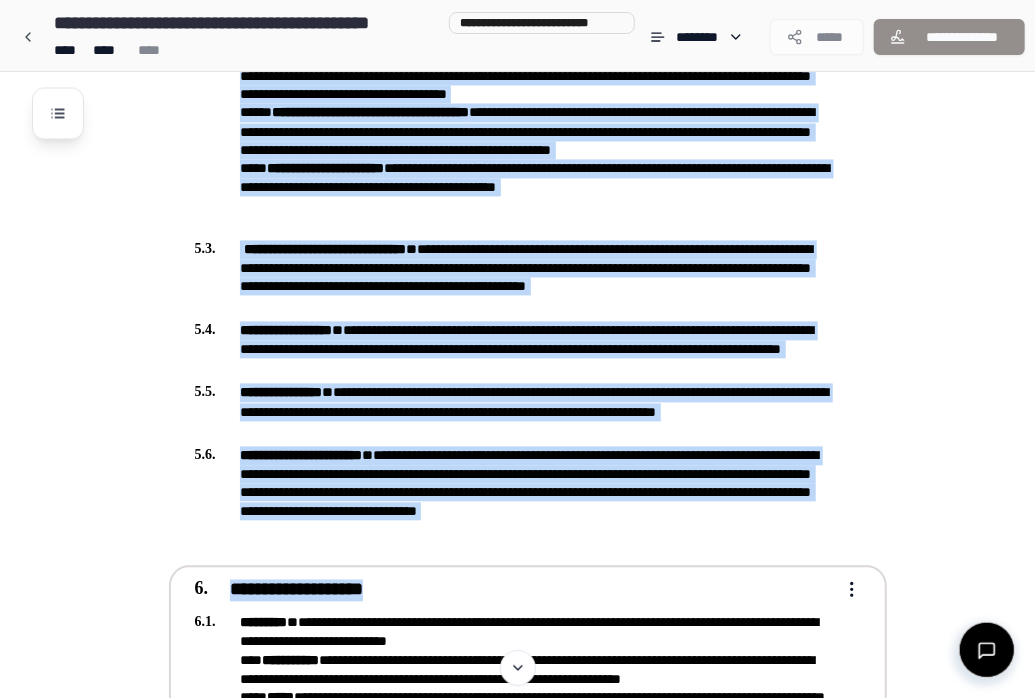 drag, startPoint x: 250, startPoint y: 241, endPoint x: 742, endPoint y: 567, distance: 590.20337 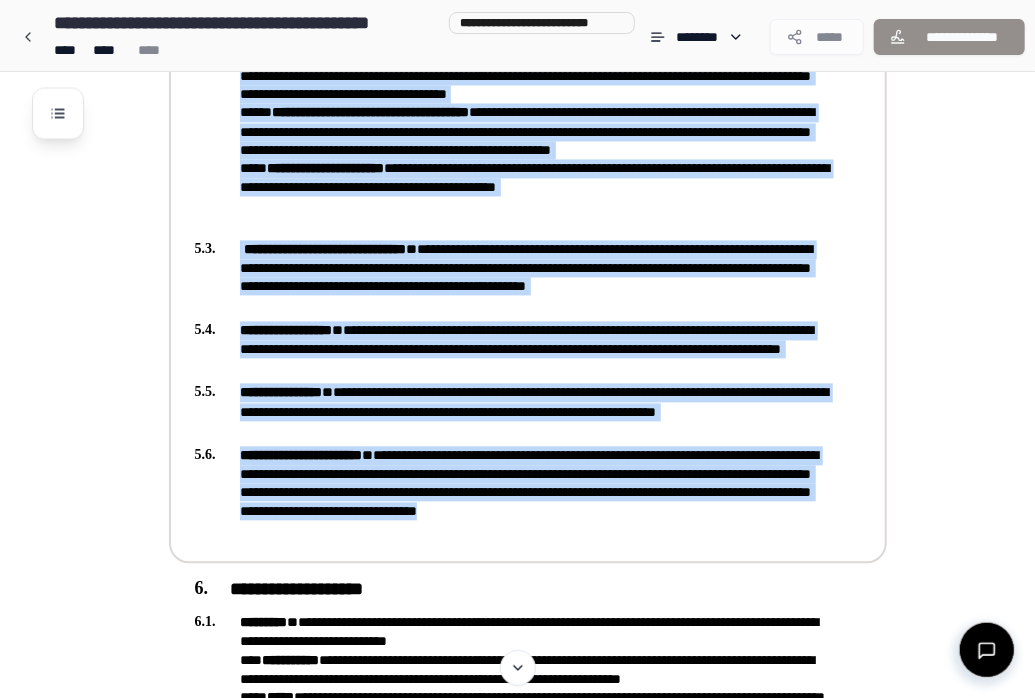 drag, startPoint x: 742, startPoint y: 567, endPoint x: 665, endPoint y: 478, distance: 117.68602 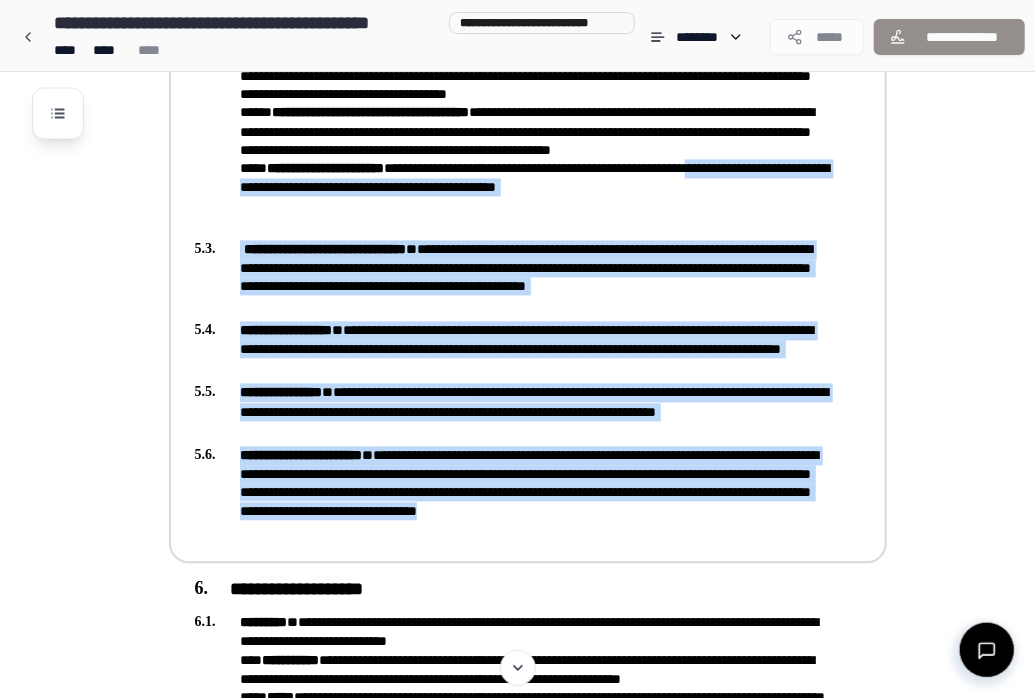 drag, startPoint x: 211, startPoint y: 216, endPoint x: 666, endPoint y: 544, distance: 560.90015 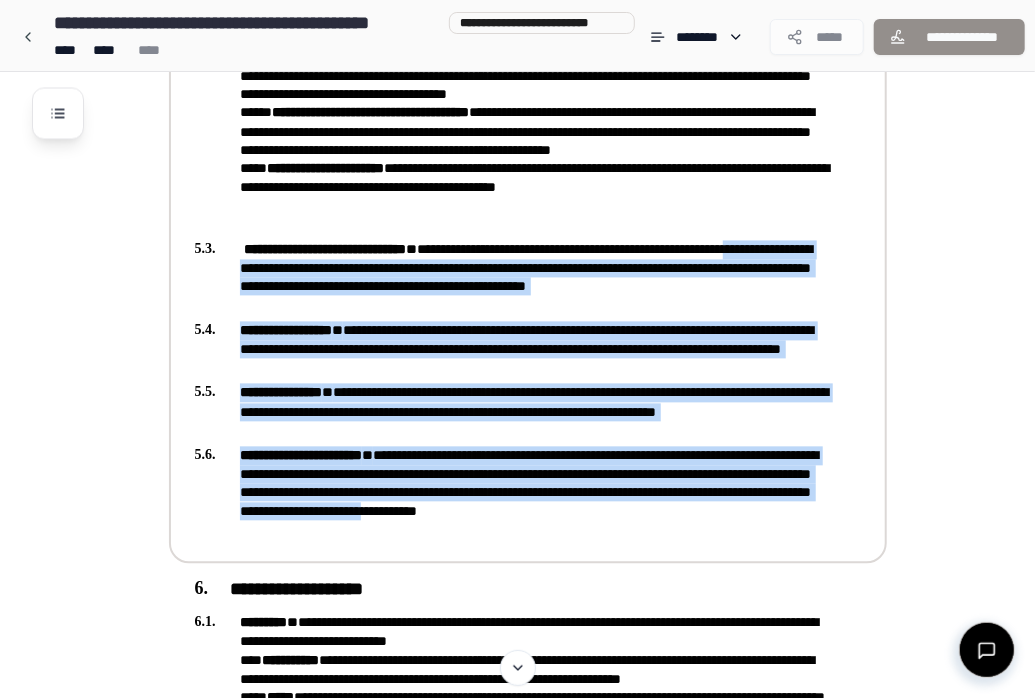drag, startPoint x: 286, startPoint y: 258, endPoint x: 804, endPoint y: 525, distance: 582.76324 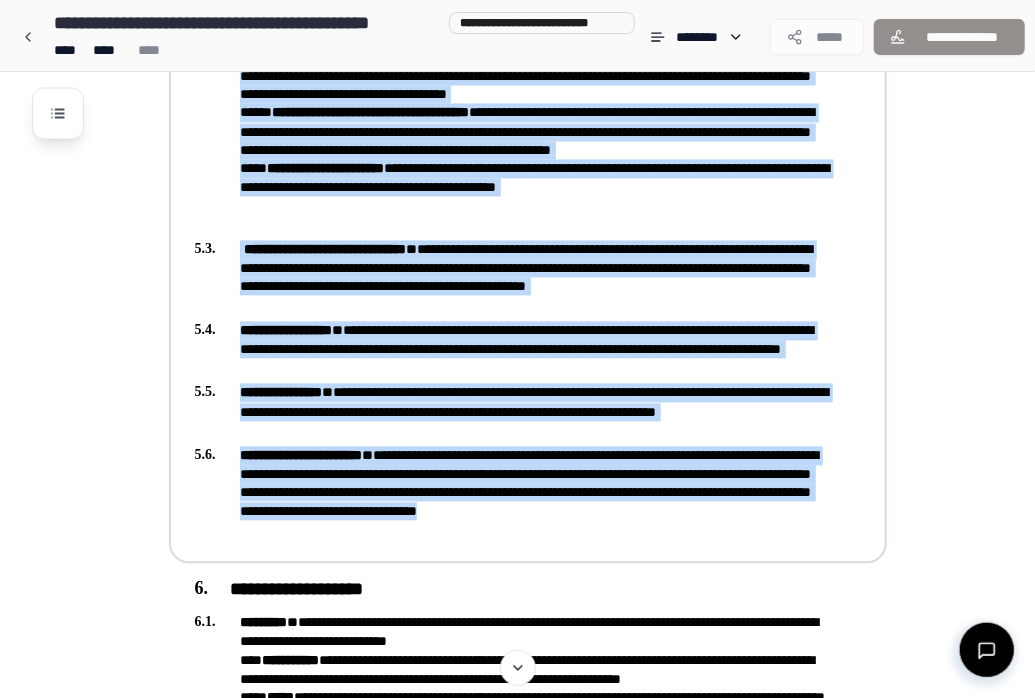 drag, startPoint x: 211, startPoint y: 182, endPoint x: 705, endPoint y: 568, distance: 626.92267 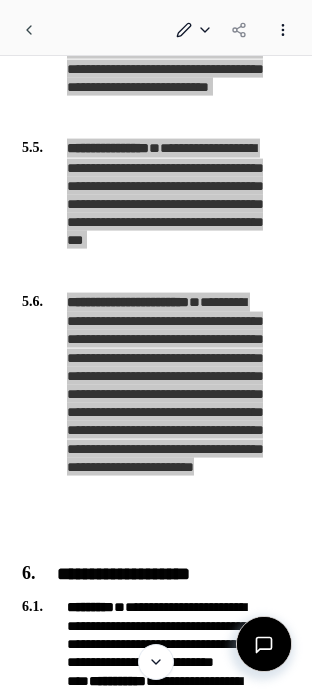 scroll, scrollTop: 4185, scrollLeft: 0, axis: vertical 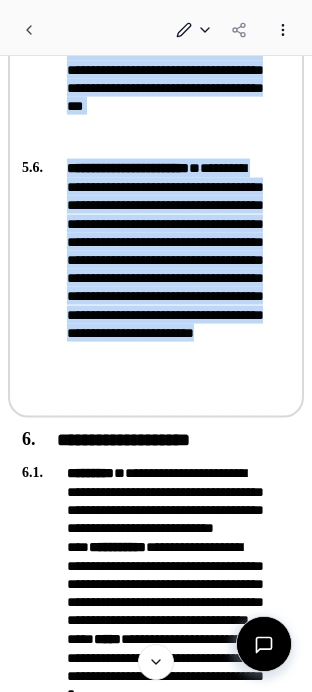 click on "**********" at bounding box center [142, -637] 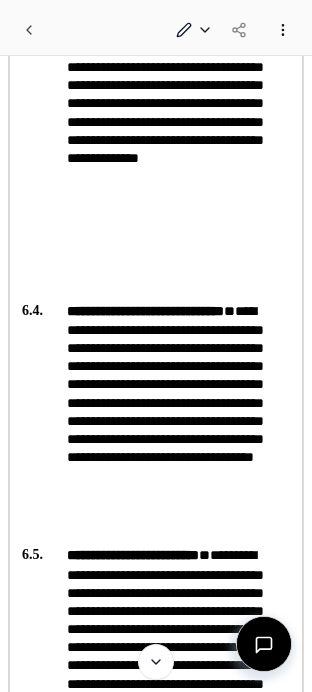 scroll, scrollTop: 5845, scrollLeft: 0, axis: vertical 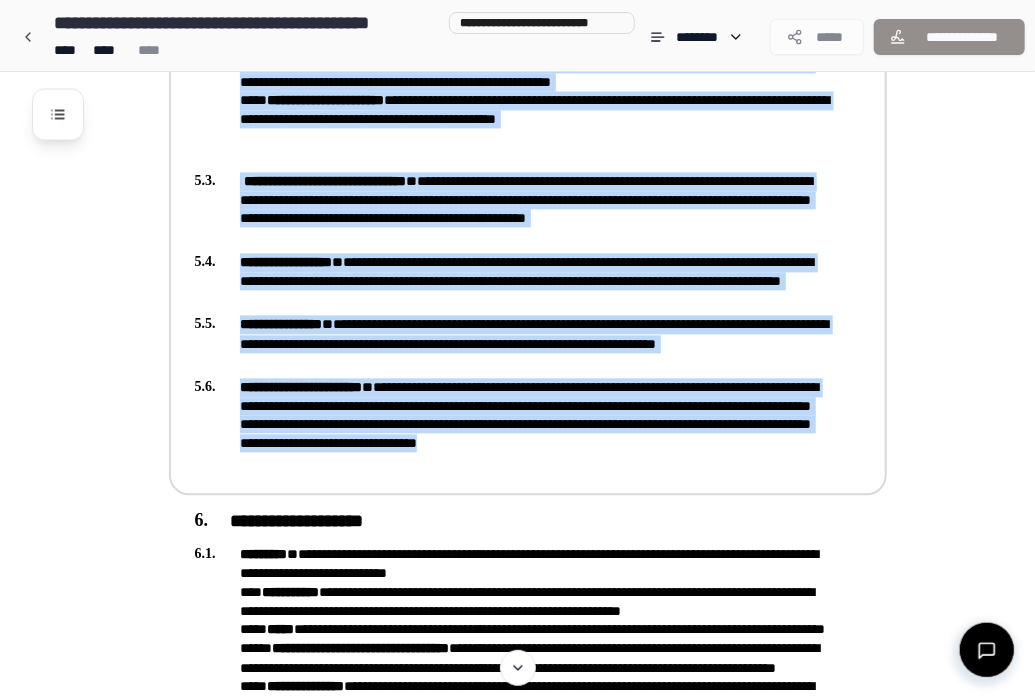 drag, startPoint x: 236, startPoint y: 170, endPoint x: 799, endPoint y: 482, distance: 643.6715 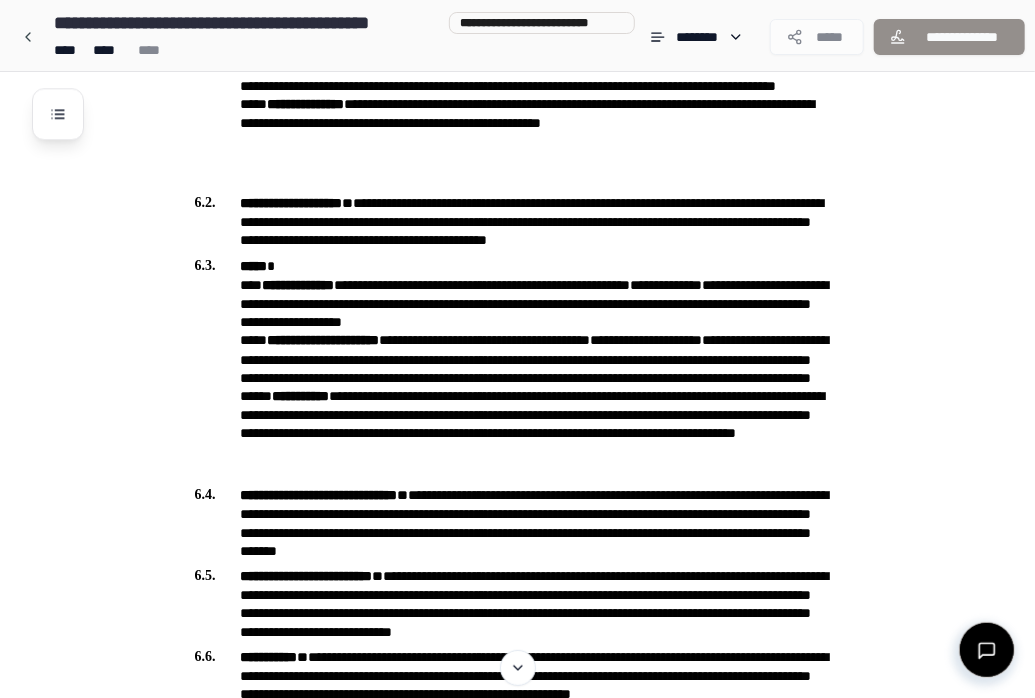 scroll, scrollTop: 2193, scrollLeft: 0, axis: vertical 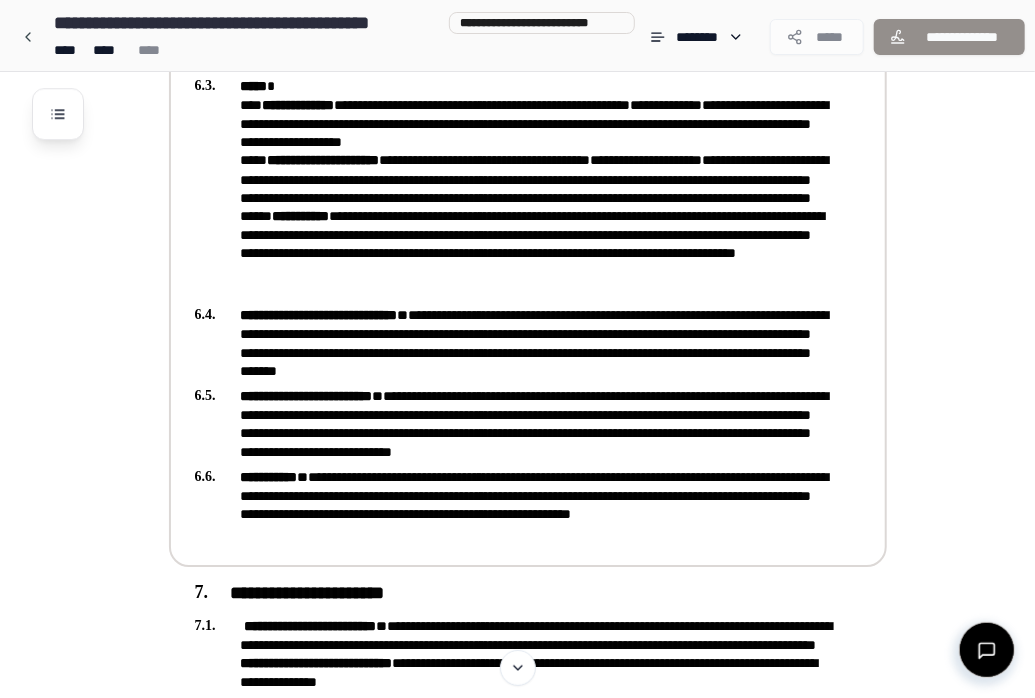 drag, startPoint x: 239, startPoint y: 391, endPoint x: 656, endPoint y: 532, distance: 440.19315 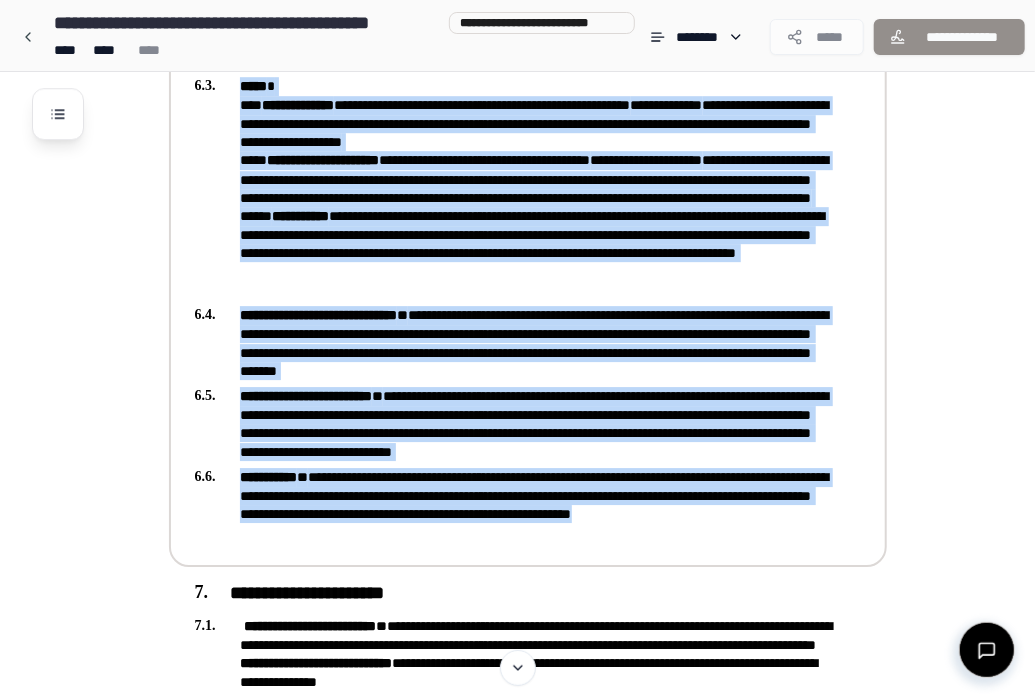 drag, startPoint x: 426, startPoint y: 510, endPoint x: 393, endPoint y: 556, distance: 56.61272 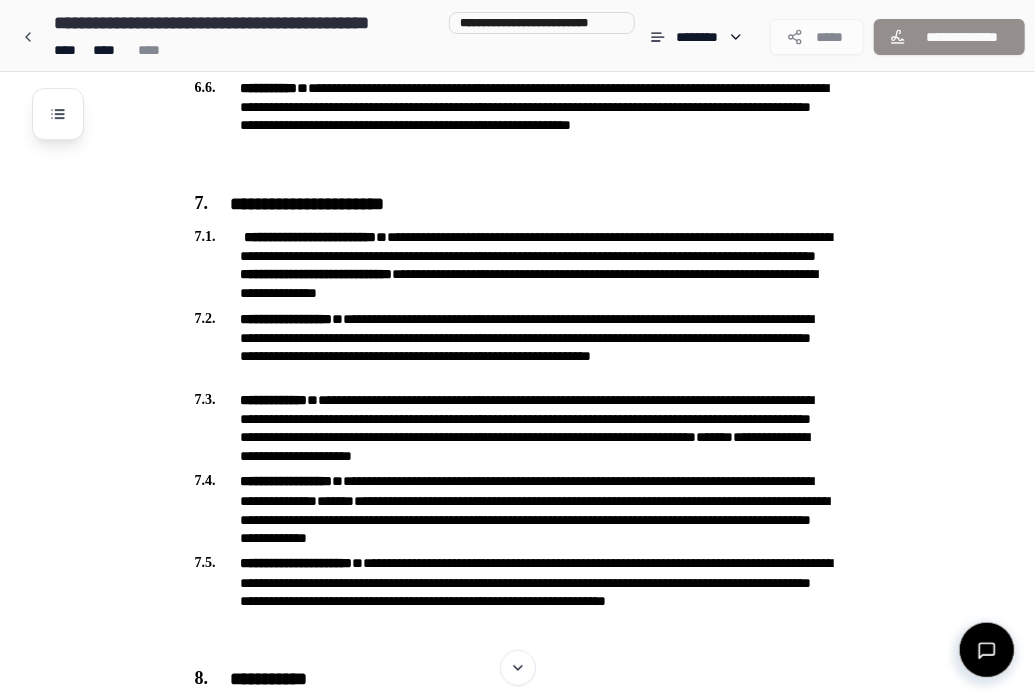 scroll, scrollTop: 2748, scrollLeft: 0, axis: vertical 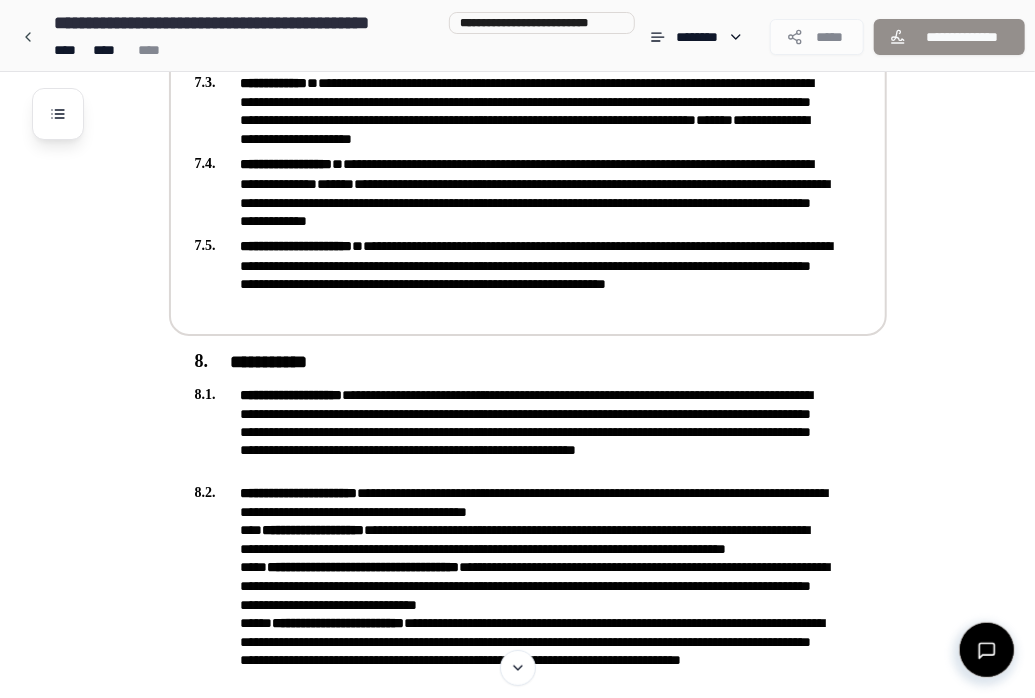 drag, startPoint x: 223, startPoint y: 192, endPoint x: 757, endPoint y: 310, distance: 546.8821 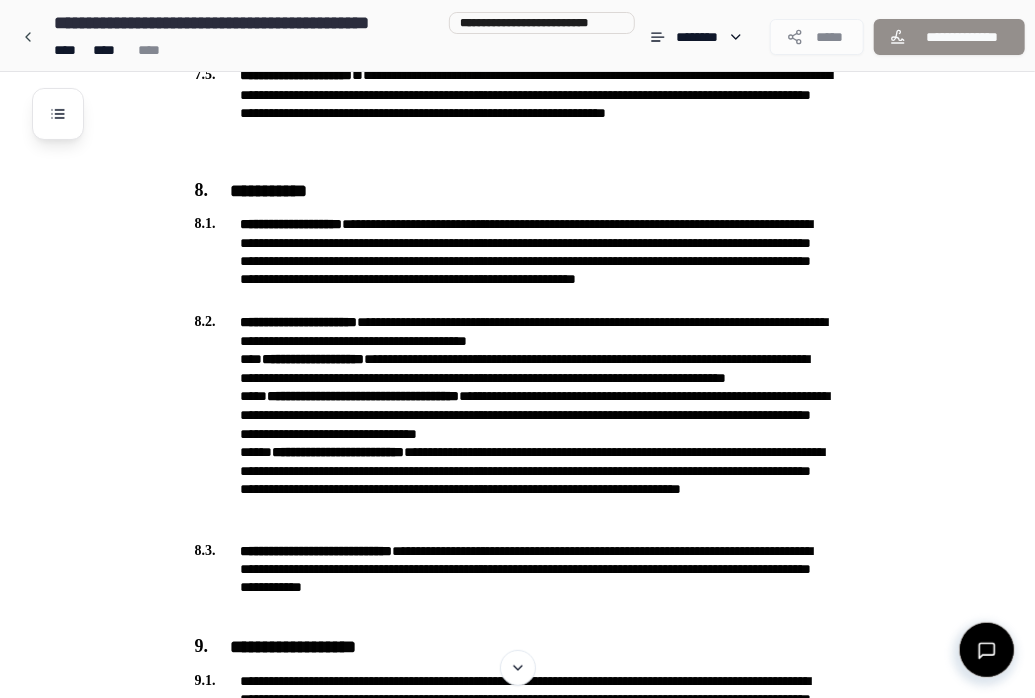 scroll, scrollTop: 3236, scrollLeft: 0, axis: vertical 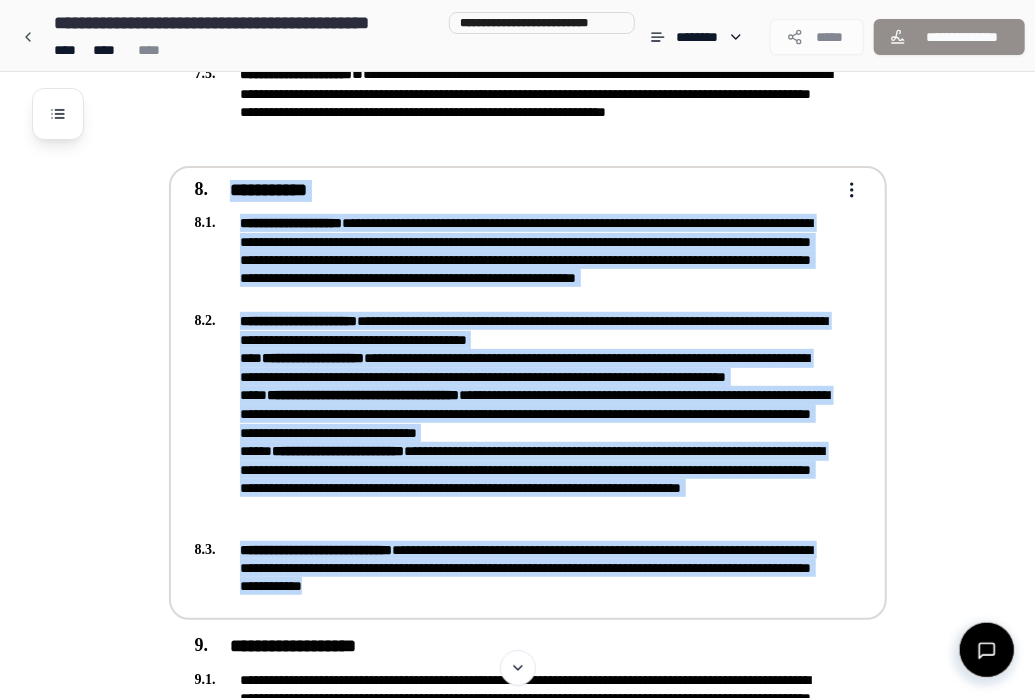 drag, startPoint x: 213, startPoint y: 170, endPoint x: 826, endPoint y: 575, distance: 734.7067 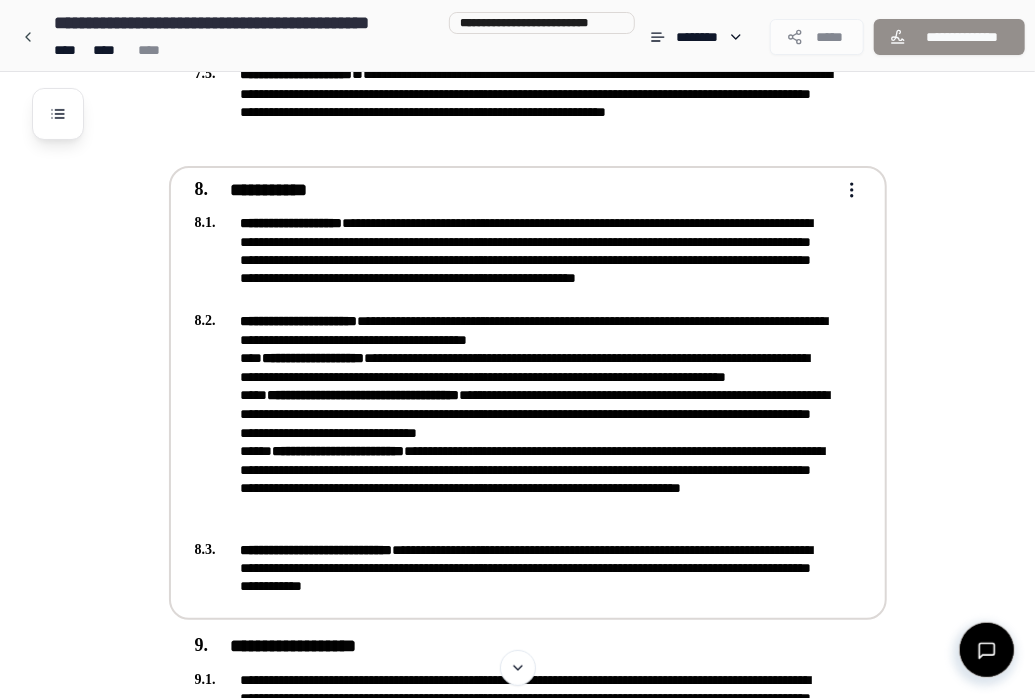 click on "**********" at bounding box center [514, 568] 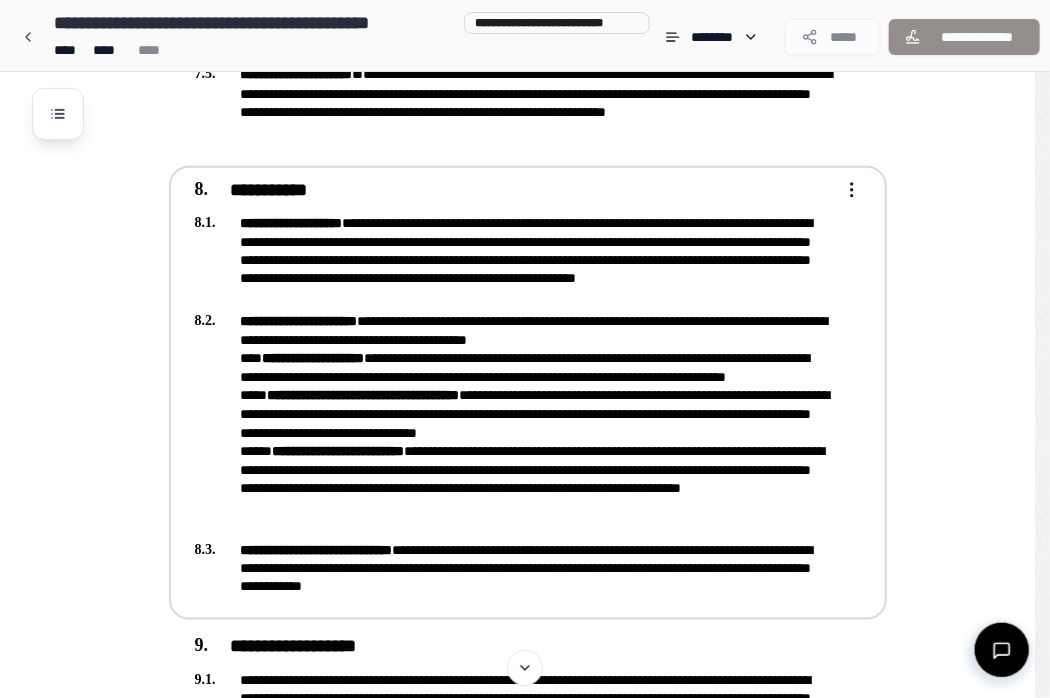 click on "**********" at bounding box center (525, -614) 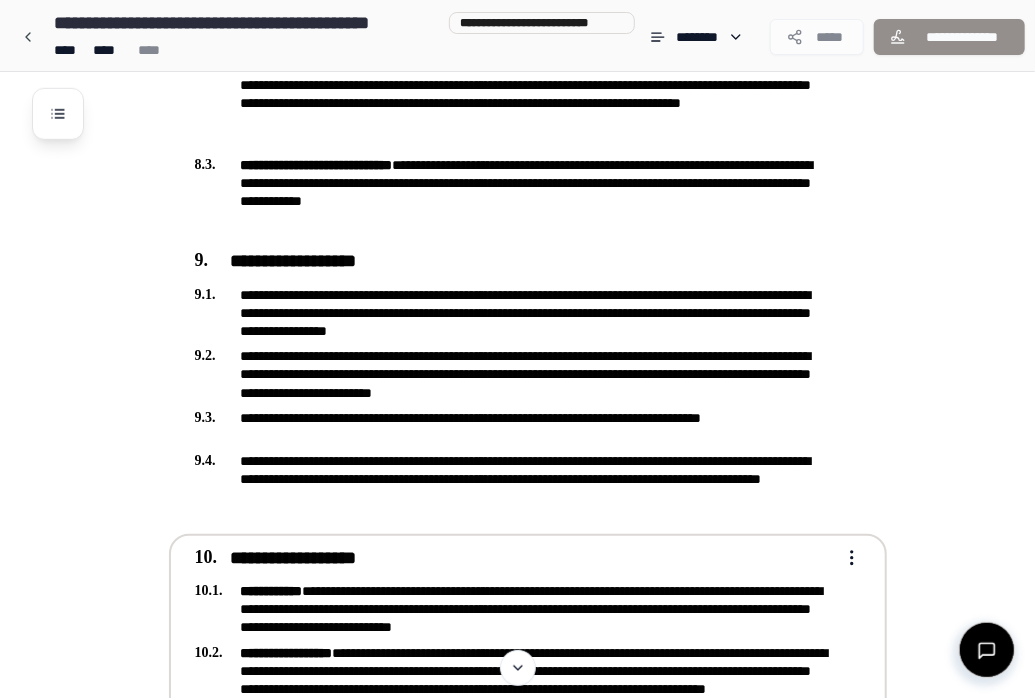 scroll, scrollTop: 3620, scrollLeft: 0, axis: vertical 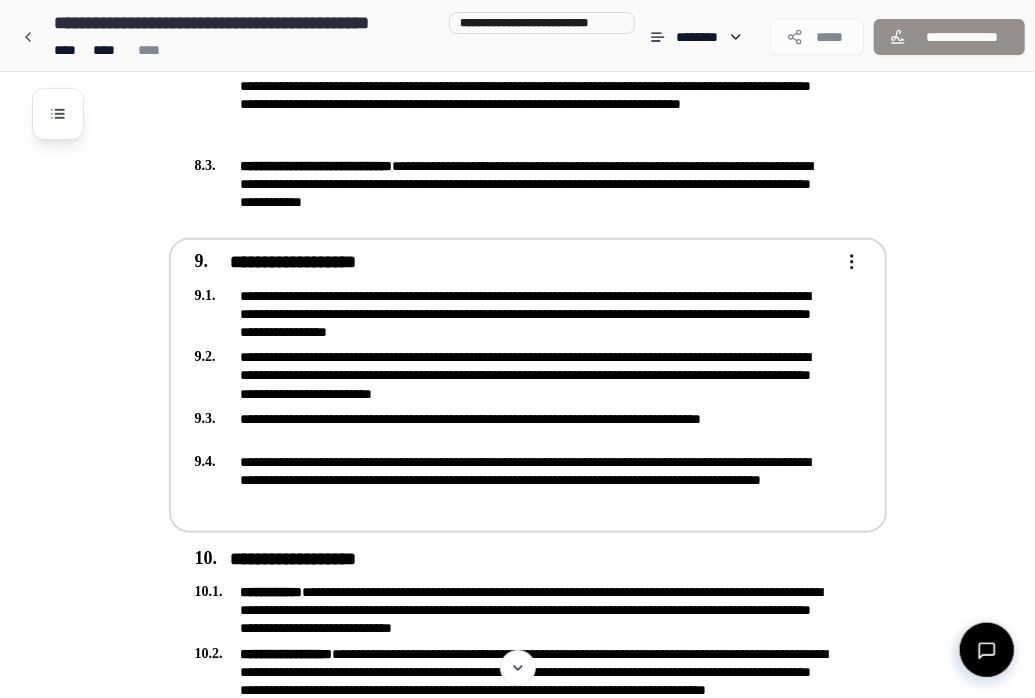 click on "**********" at bounding box center (514, 263) 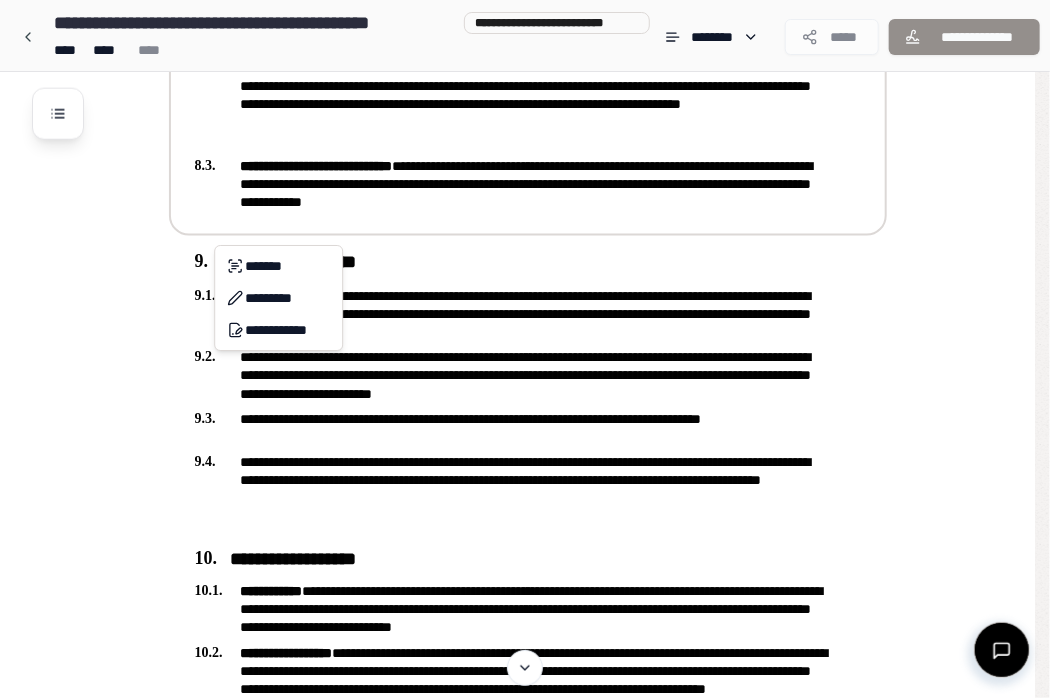 click on "**********" at bounding box center (525, -998) 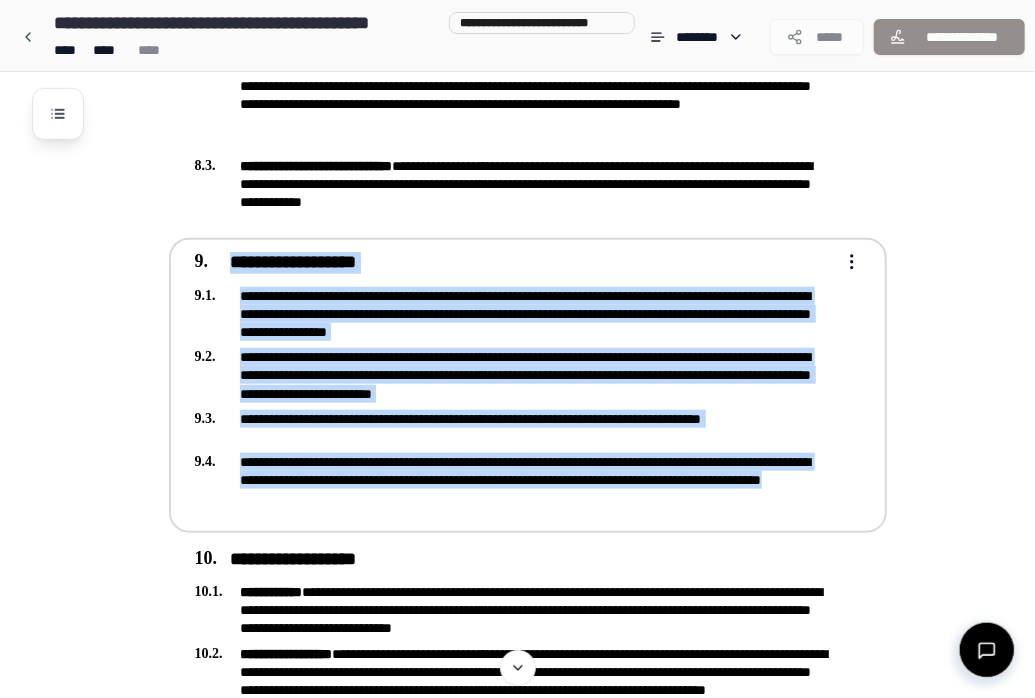 drag, startPoint x: 229, startPoint y: 255, endPoint x: 717, endPoint y: 498, distance: 545.1541 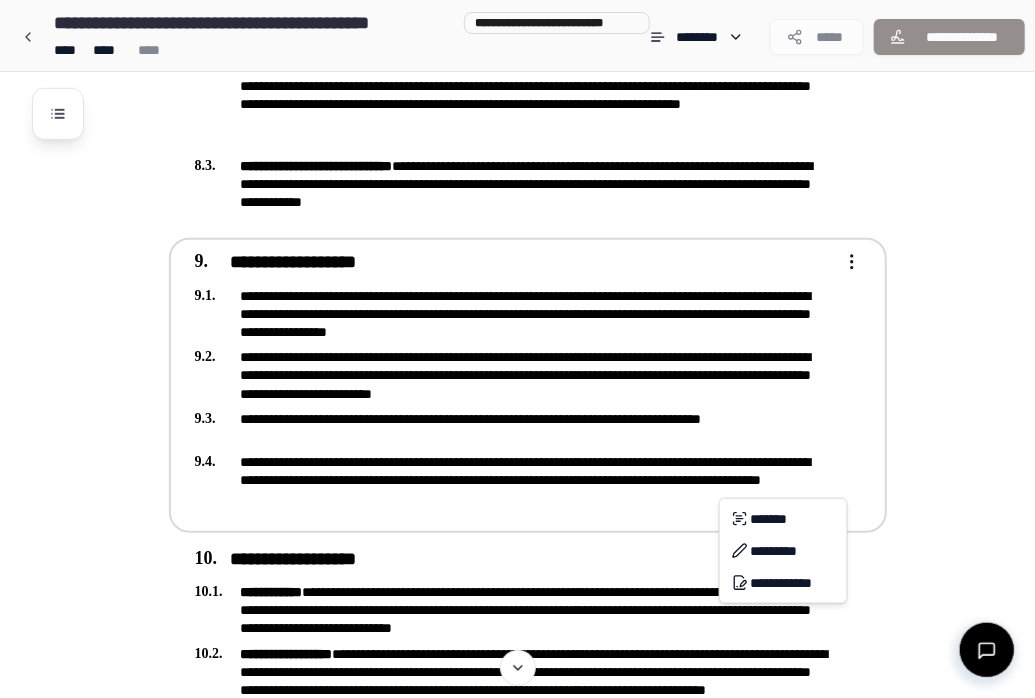 click on "**********" at bounding box center (525, -998) 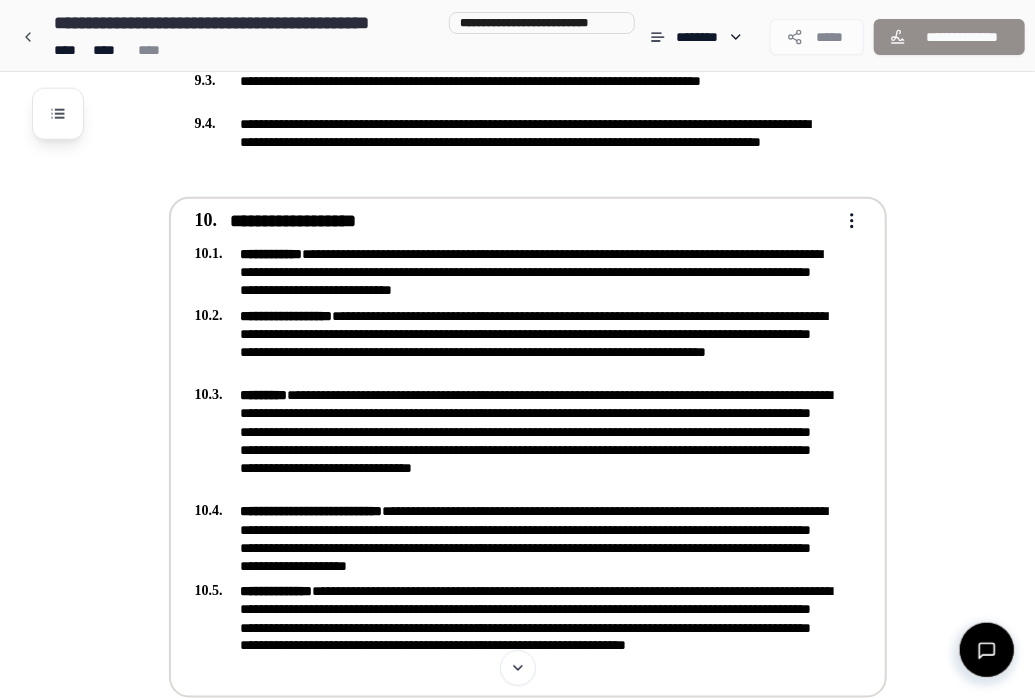 scroll, scrollTop: 3963, scrollLeft: 0, axis: vertical 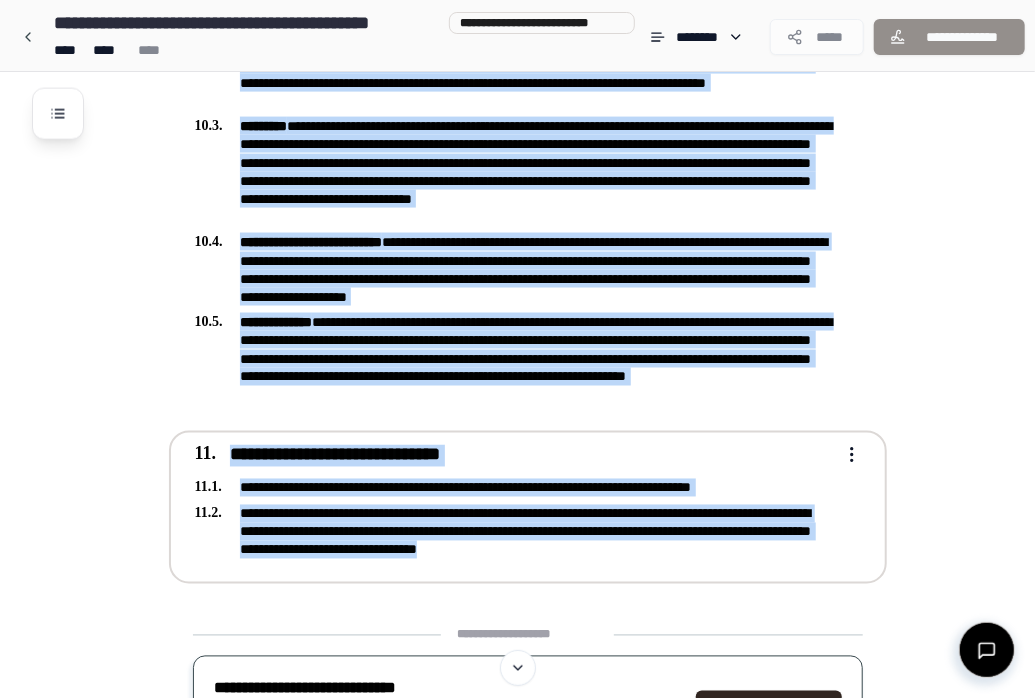 drag, startPoint x: 183, startPoint y: 190, endPoint x: 763, endPoint y: 544, distance: 679.4969 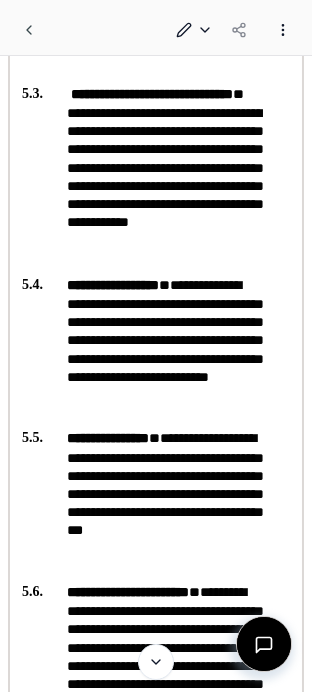 scroll, scrollTop: 3782, scrollLeft: 0, axis: vertical 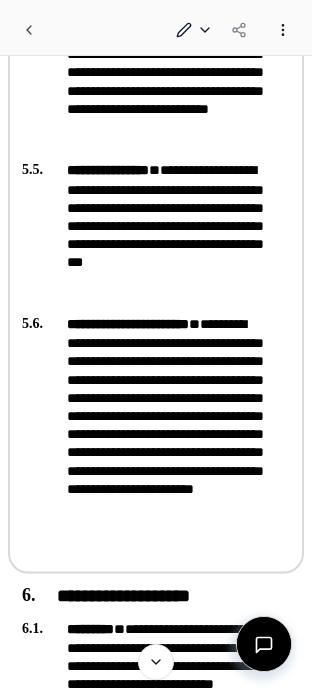 drag, startPoint x: 56, startPoint y: 252, endPoint x: 211, endPoint y: 535, distance: 322.66702 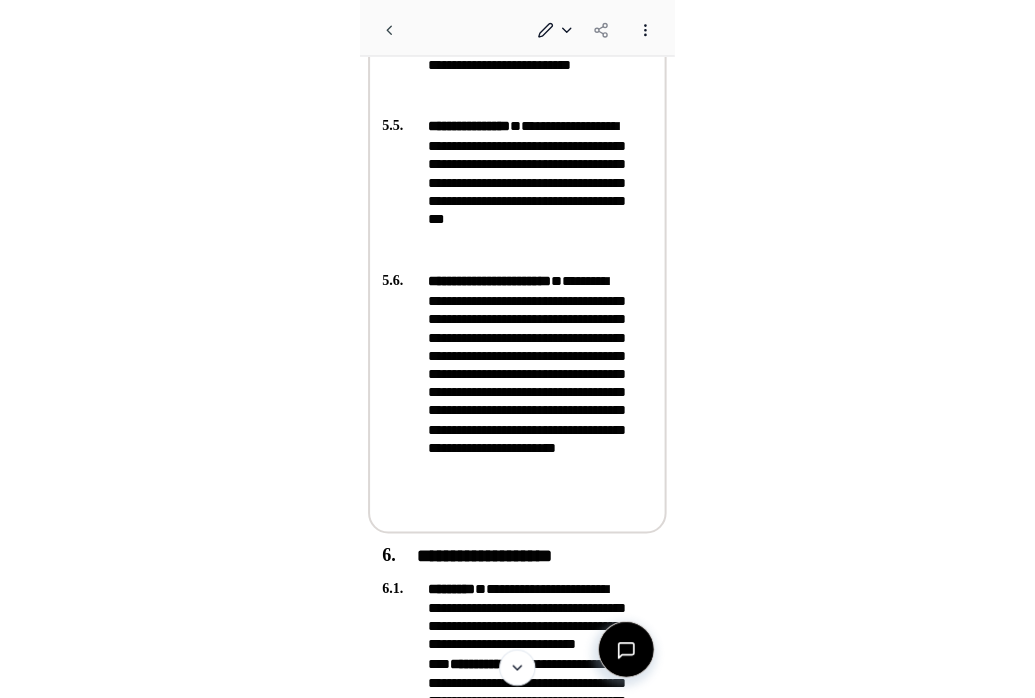 scroll, scrollTop: 4085, scrollLeft: 0, axis: vertical 